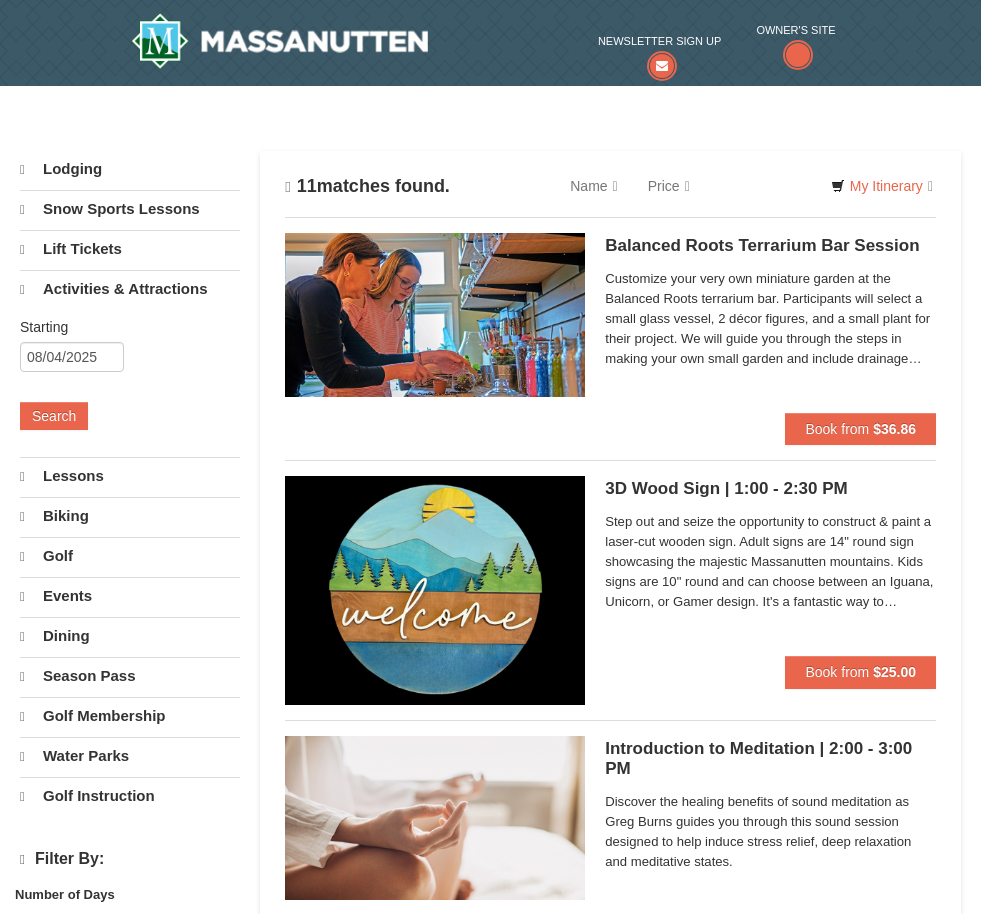 scroll, scrollTop: 0, scrollLeft: 0, axis: both 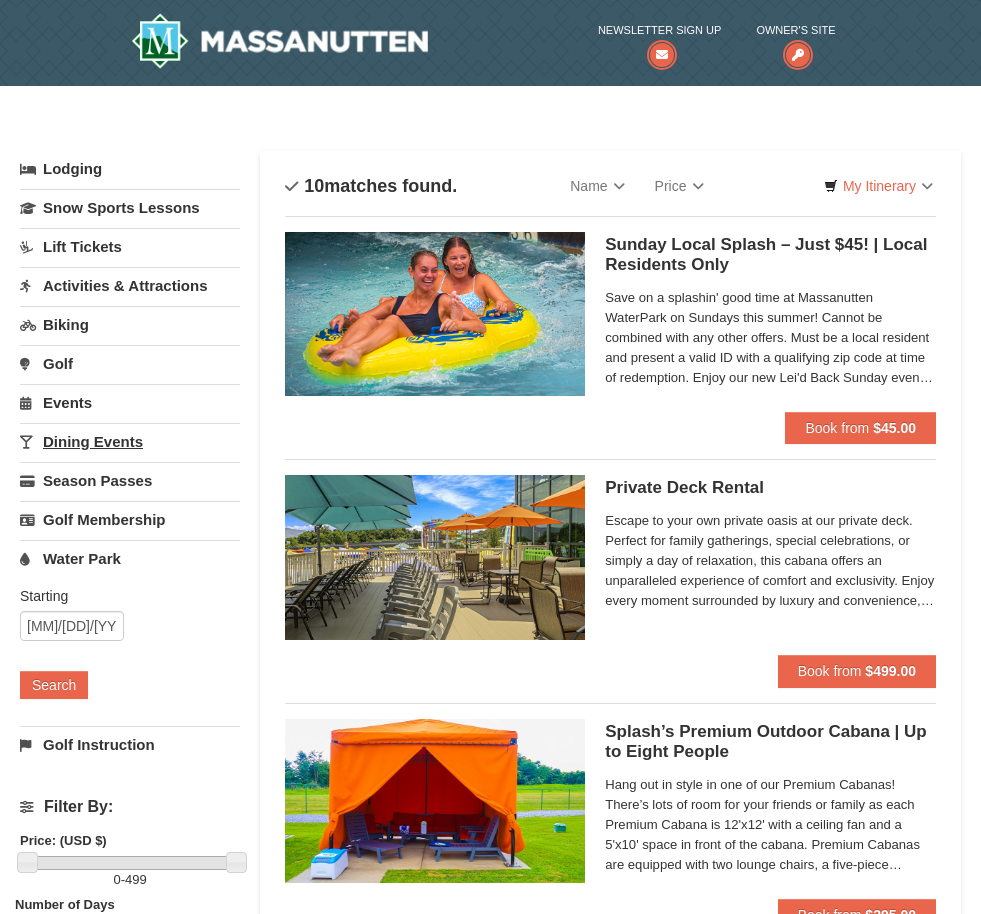 click on "Dining Events" at bounding box center (130, 441) 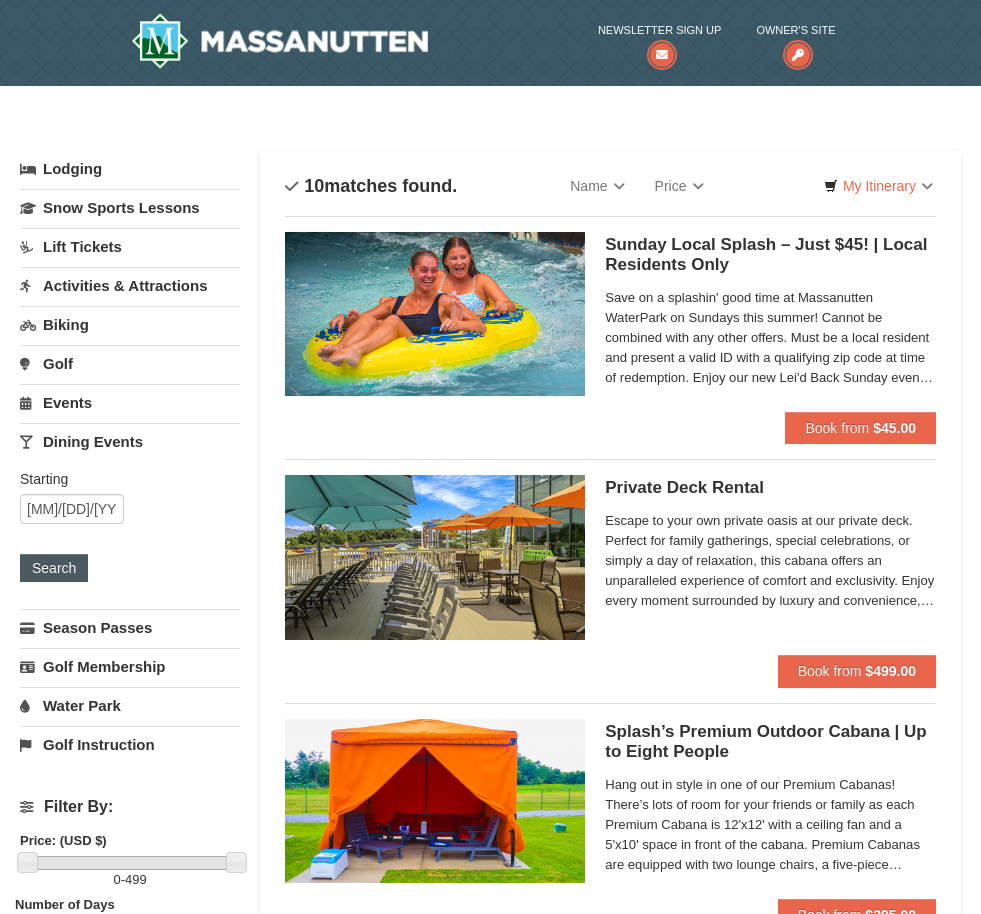 click on "Search" at bounding box center [54, 568] 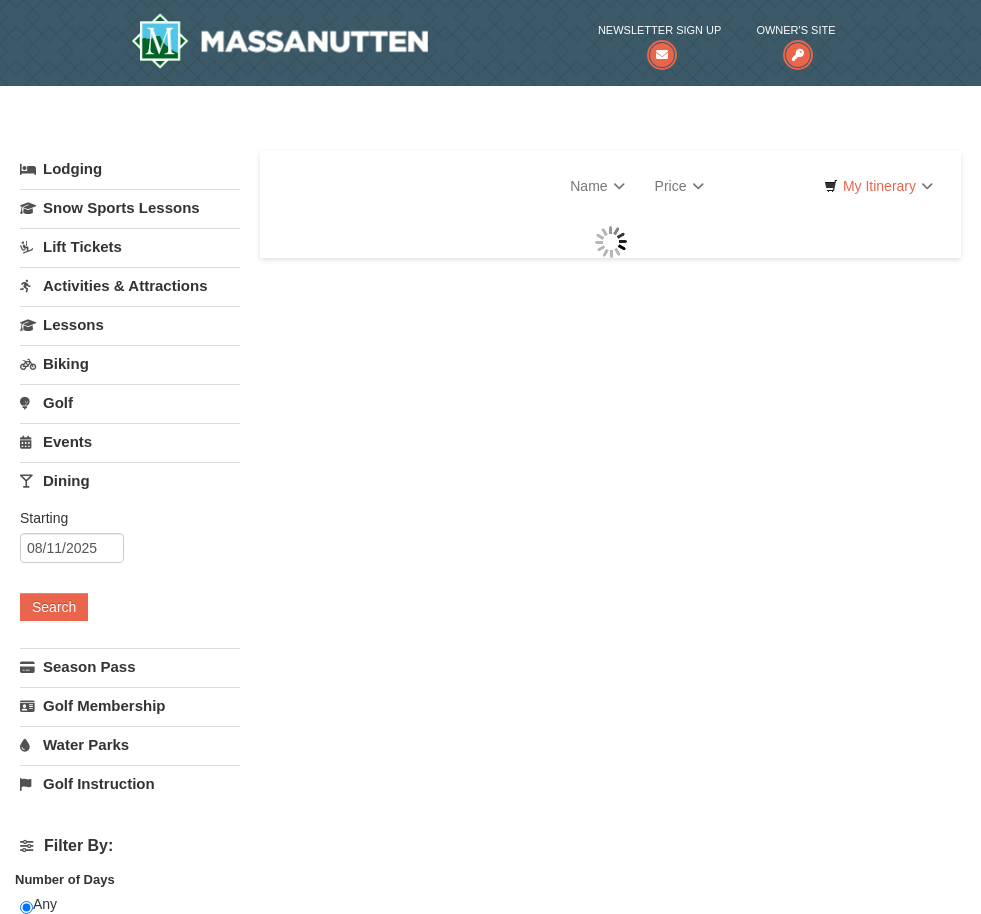 scroll, scrollTop: 0, scrollLeft: 0, axis: both 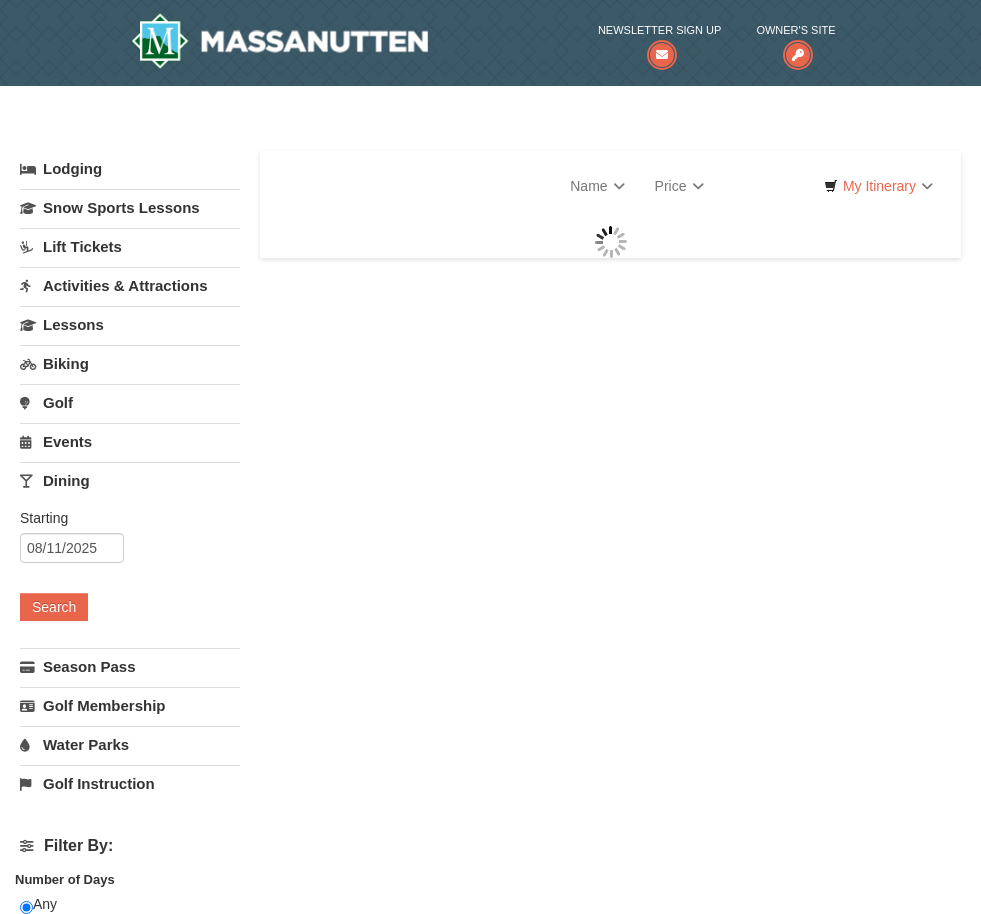 select on "8" 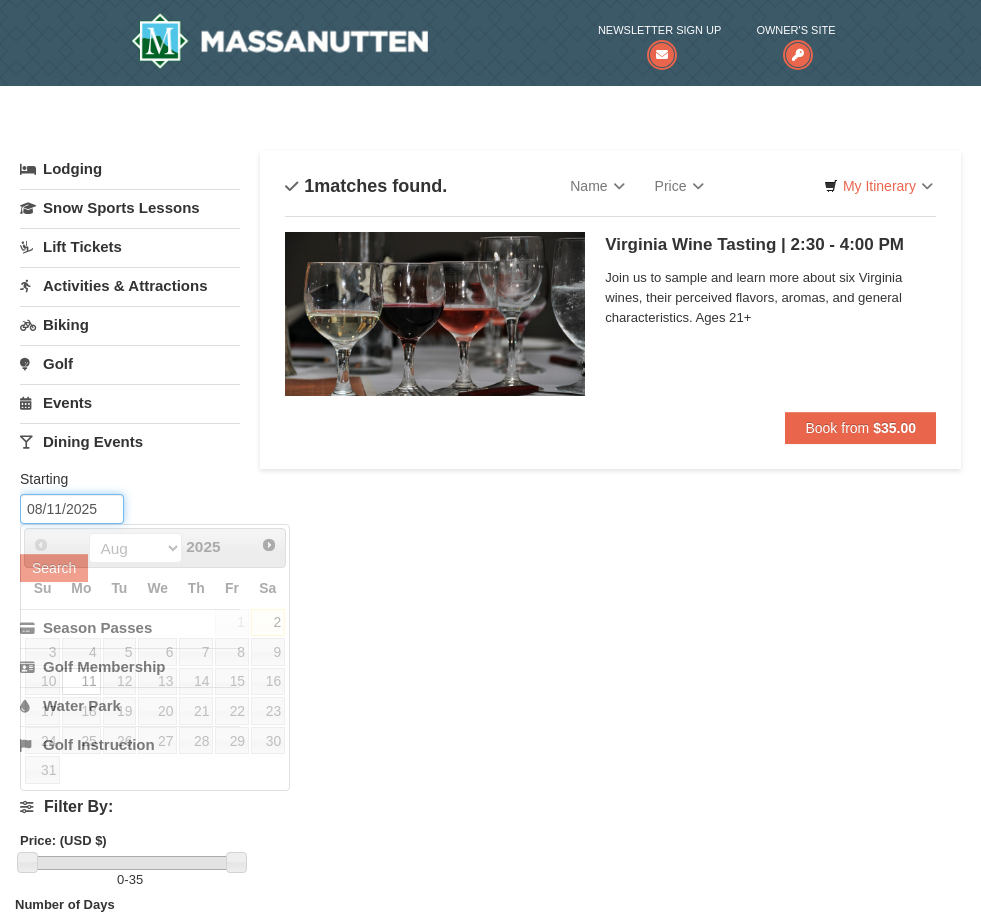 click on "08/11/2025" at bounding box center [72, 509] 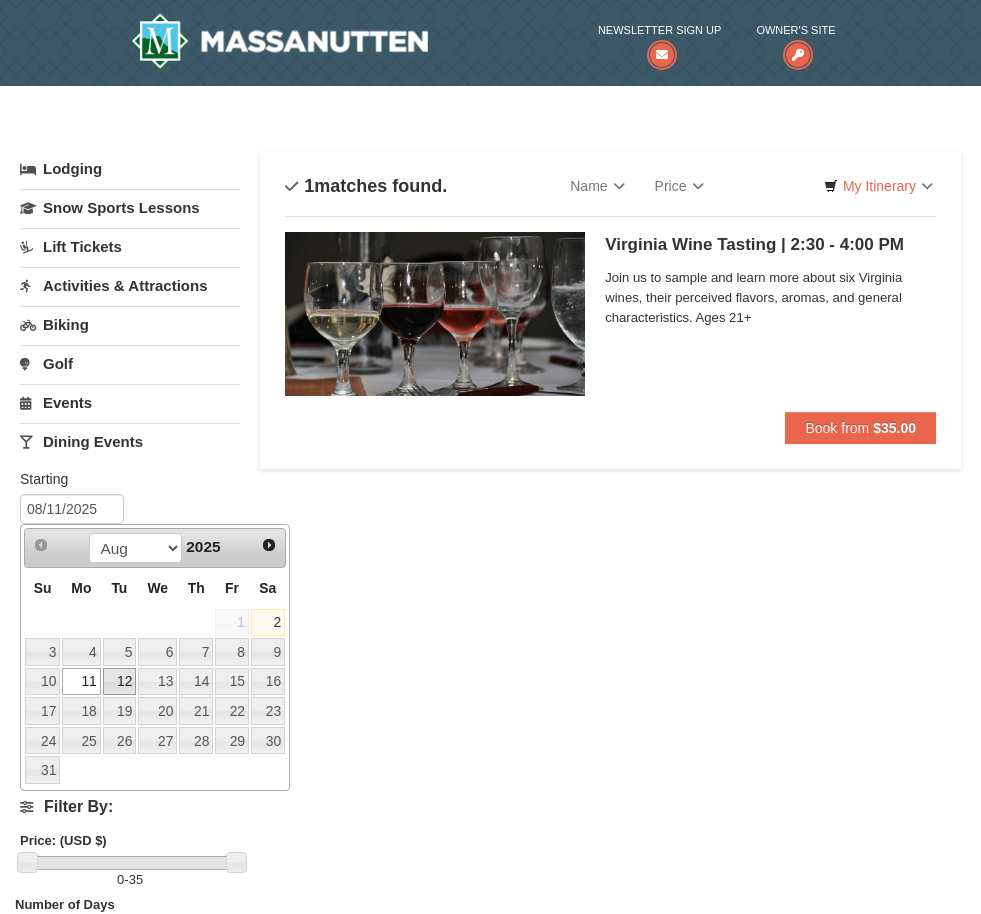 click on "12" at bounding box center [120, 682] 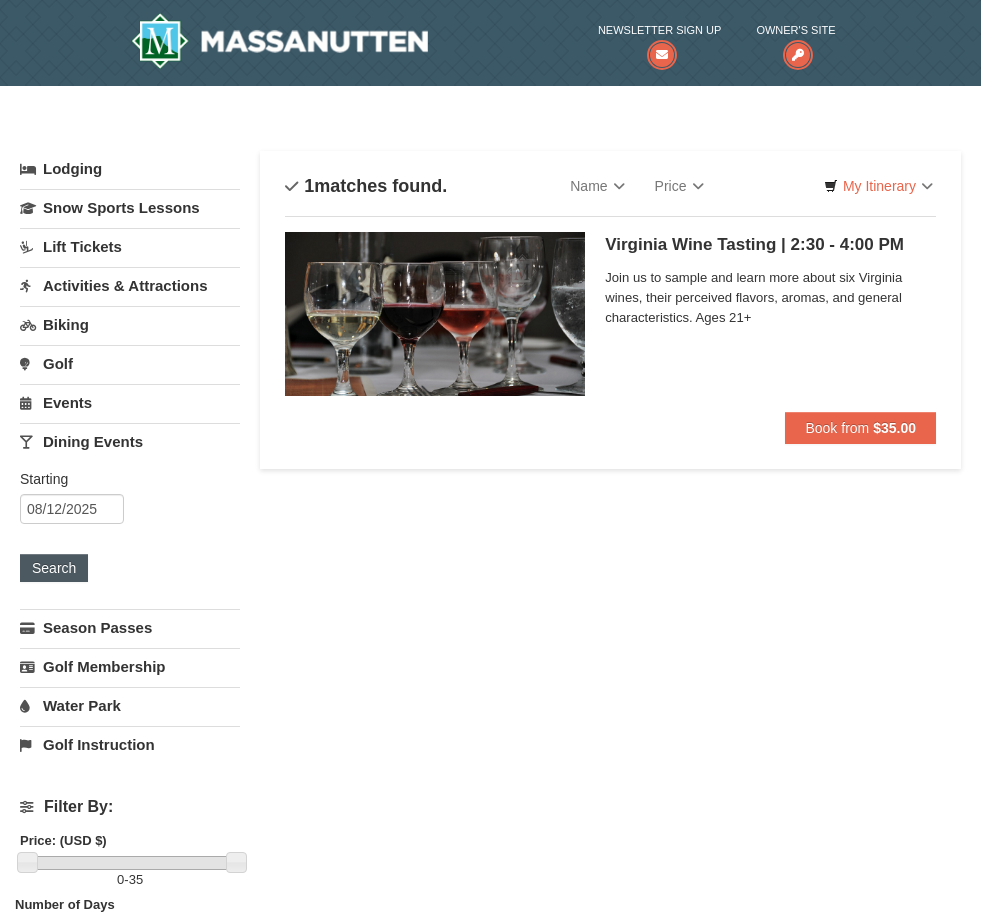 click on "Search" at bounding box center [54, 568] 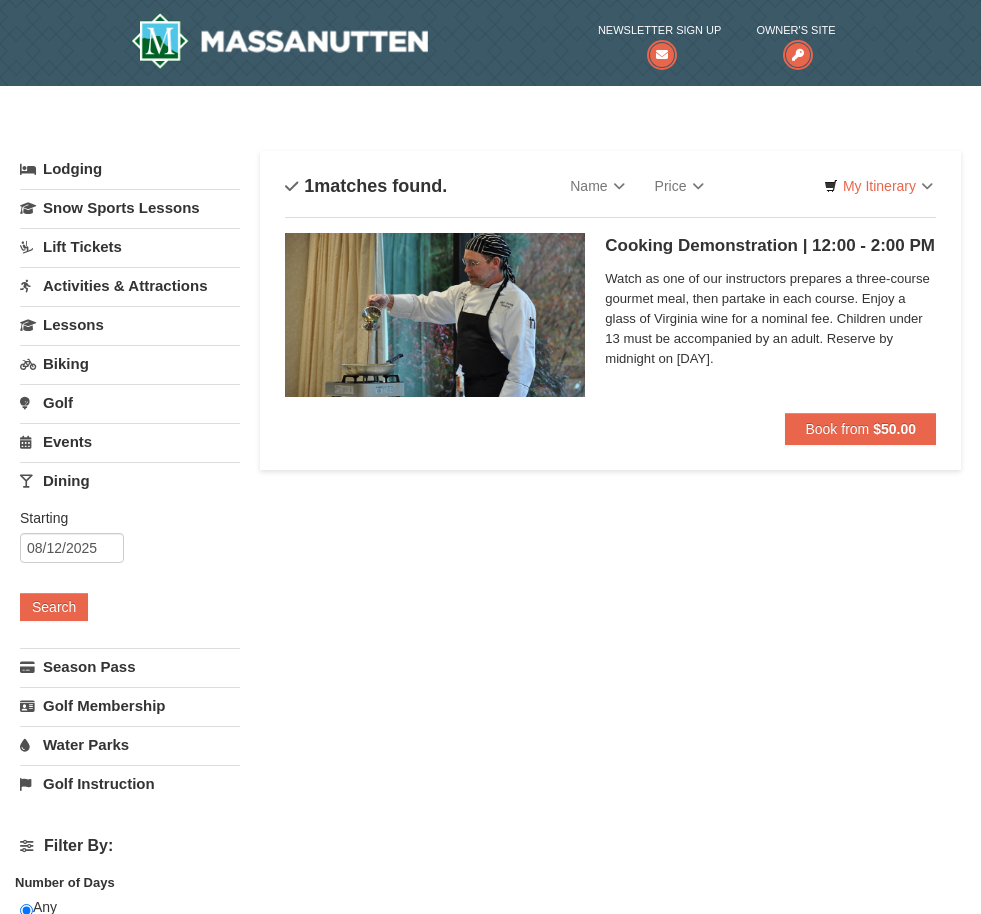 scroll, scrollTop: 0, scrollLeft: 0, axis: both 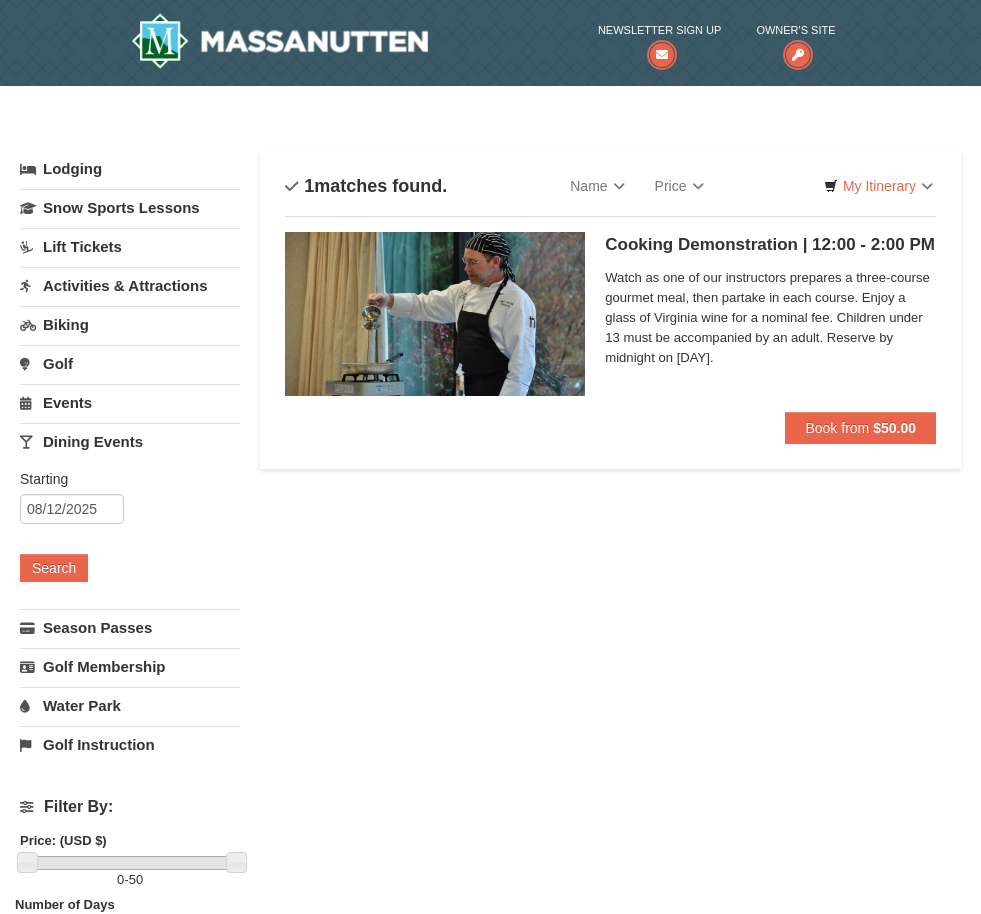 click on "Cooking Demonstration | 12:00 - 2:00 PM  Massanutten Dining" at bounding box center (770, 245) 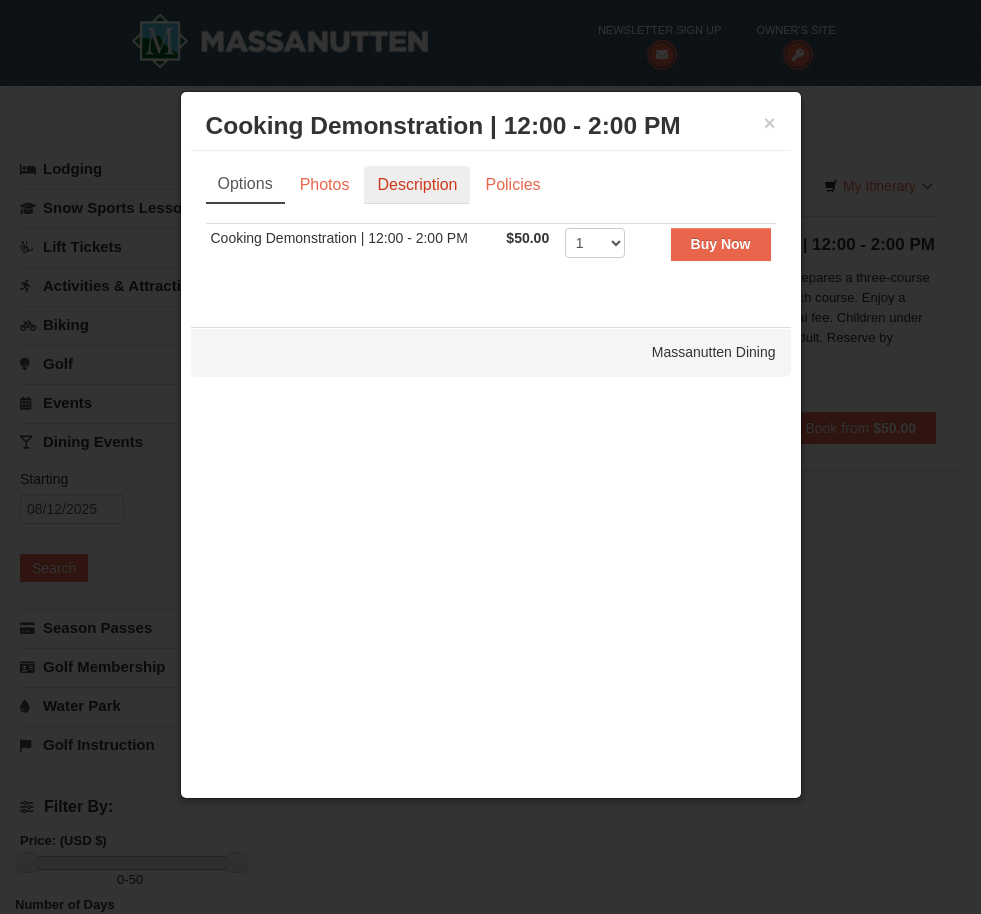 click on "Description" at bounding box center [417, 185] 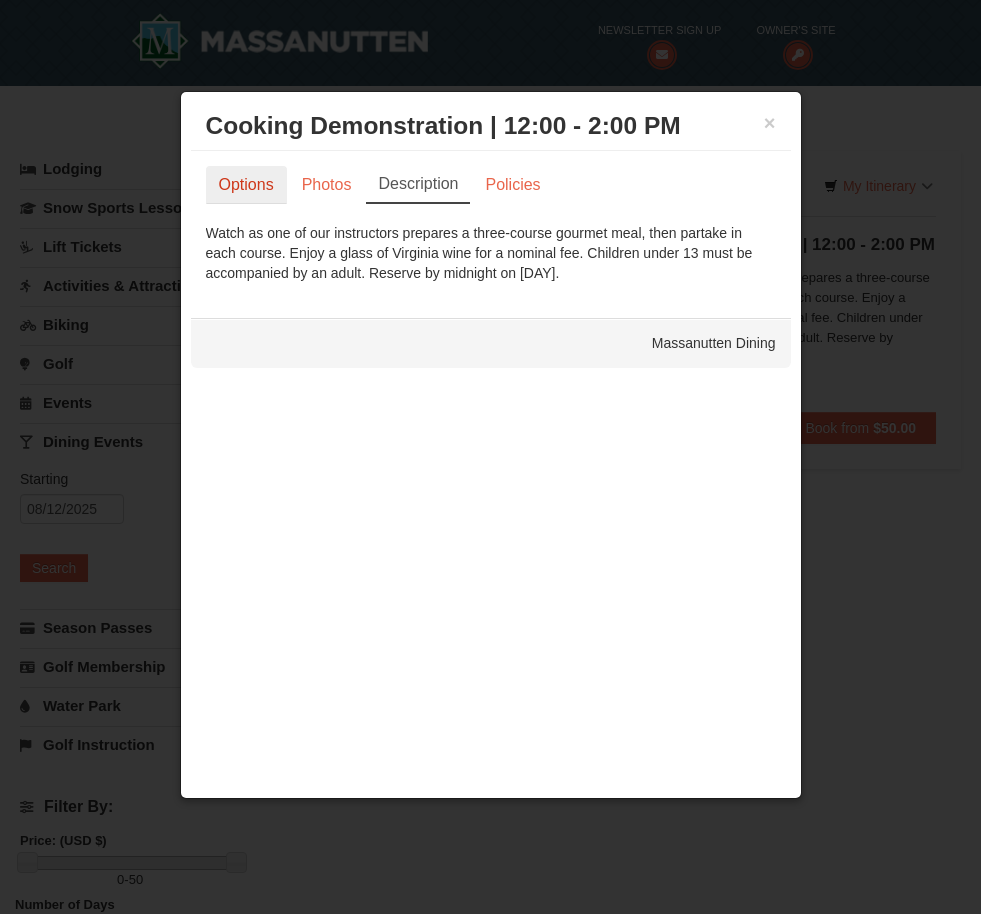 click on "Options" at bounding box center (246, 185) 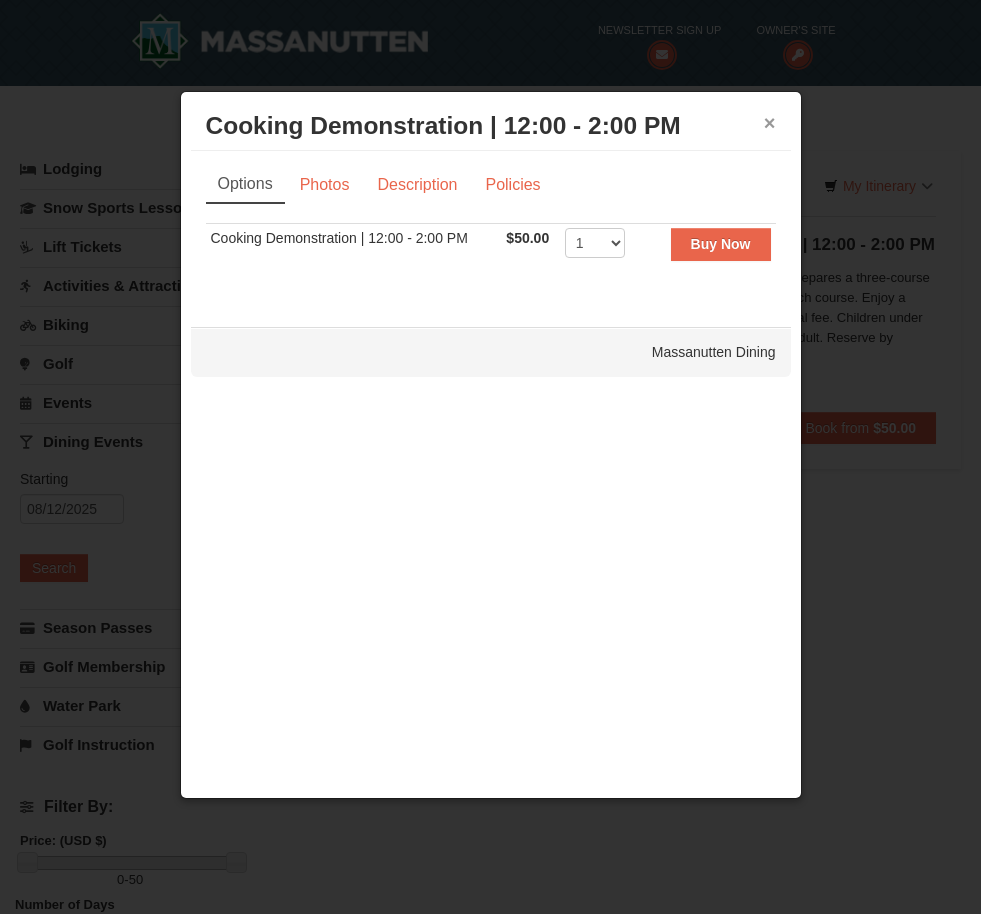 click on "×" at bounding box center (770, 123) 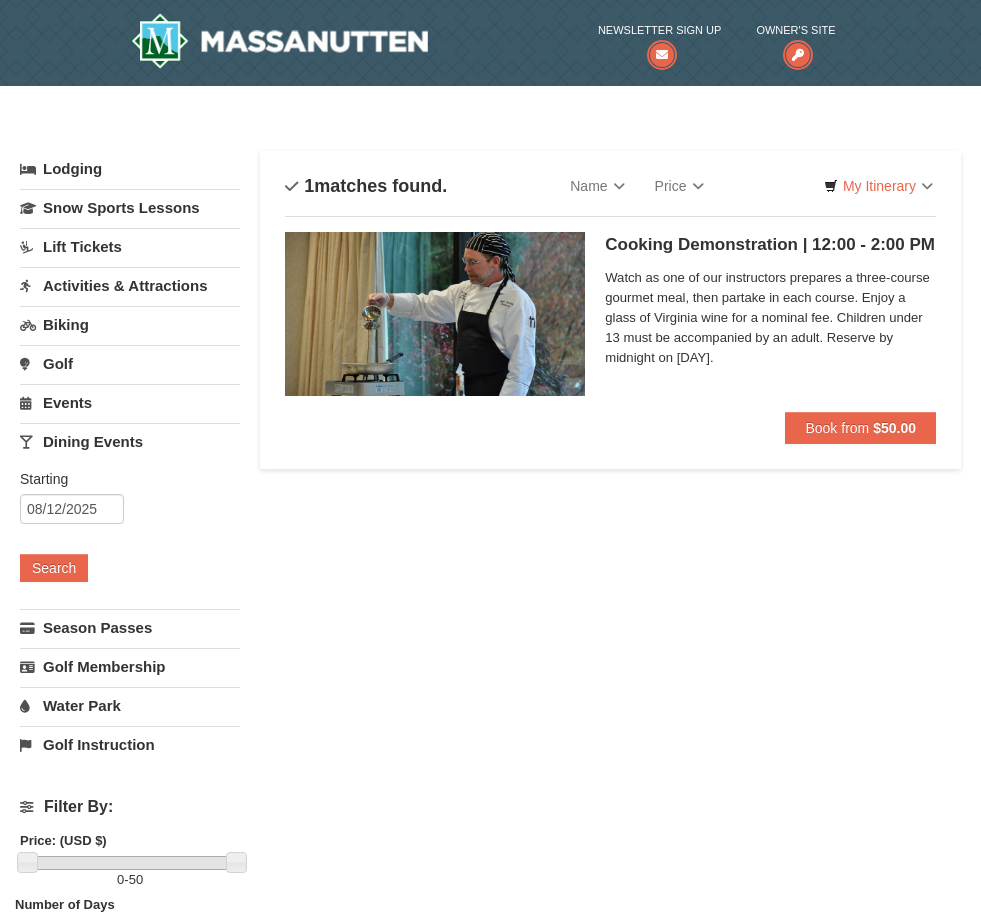 click on "Watch as one of our instructors prepares a three-course gourmet meal, then partake in each course. Enjoy a glass of Virginia wine for a nominal fee. Children under 13 must be accompanied by an adult.   Reserve by midnight on [DAY]." at bounding box center (770, 318) 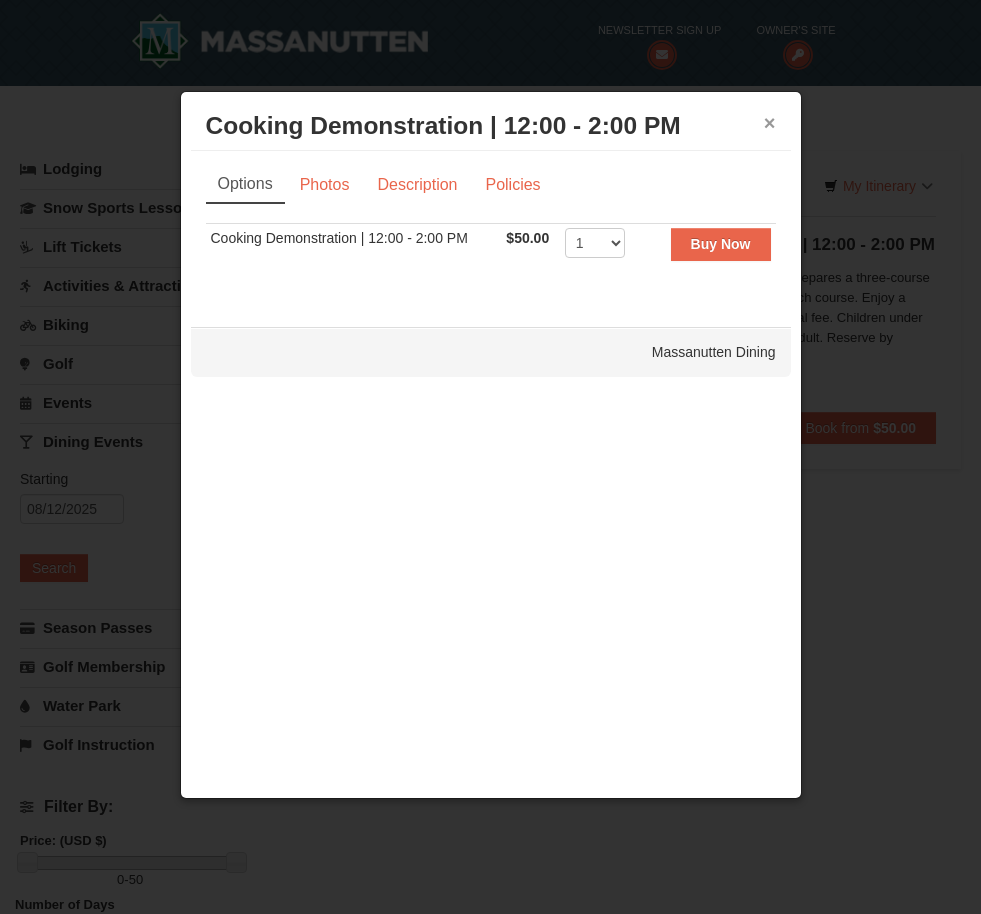 click on "×" at bounding box center (770, 123) 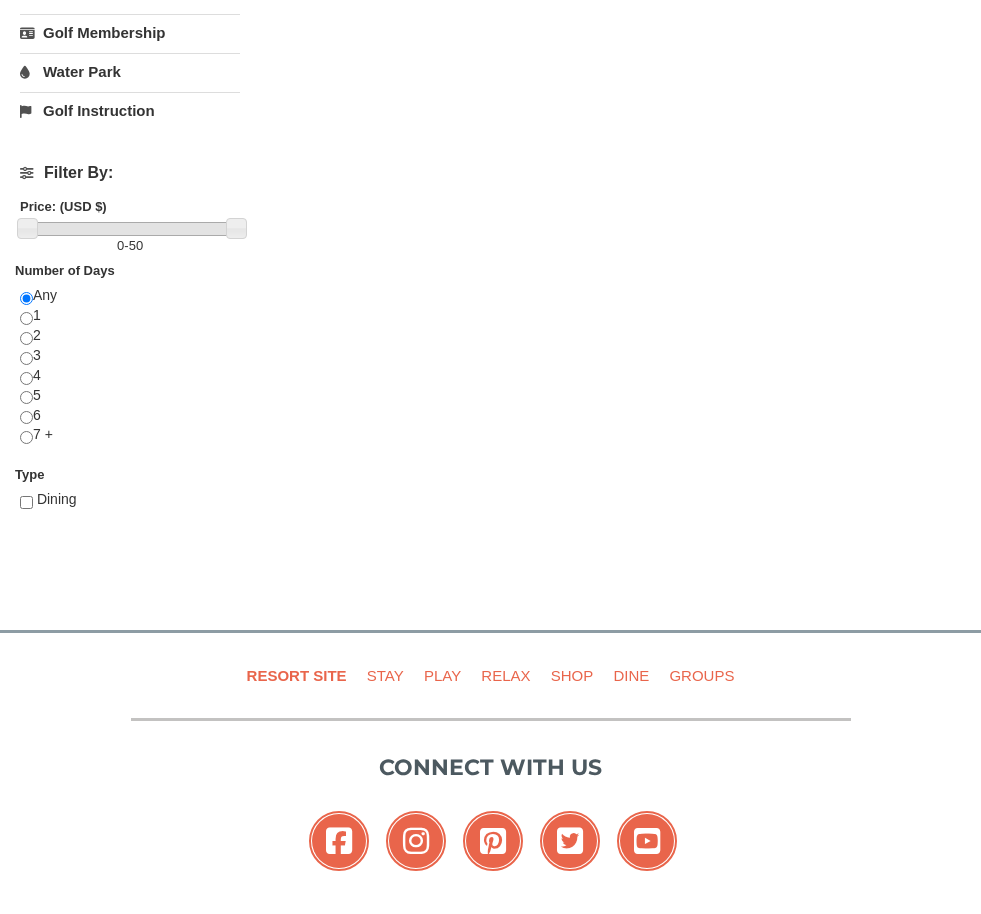 scroll, scrollTop: 578, scrollLeft: 0, axis: vertical 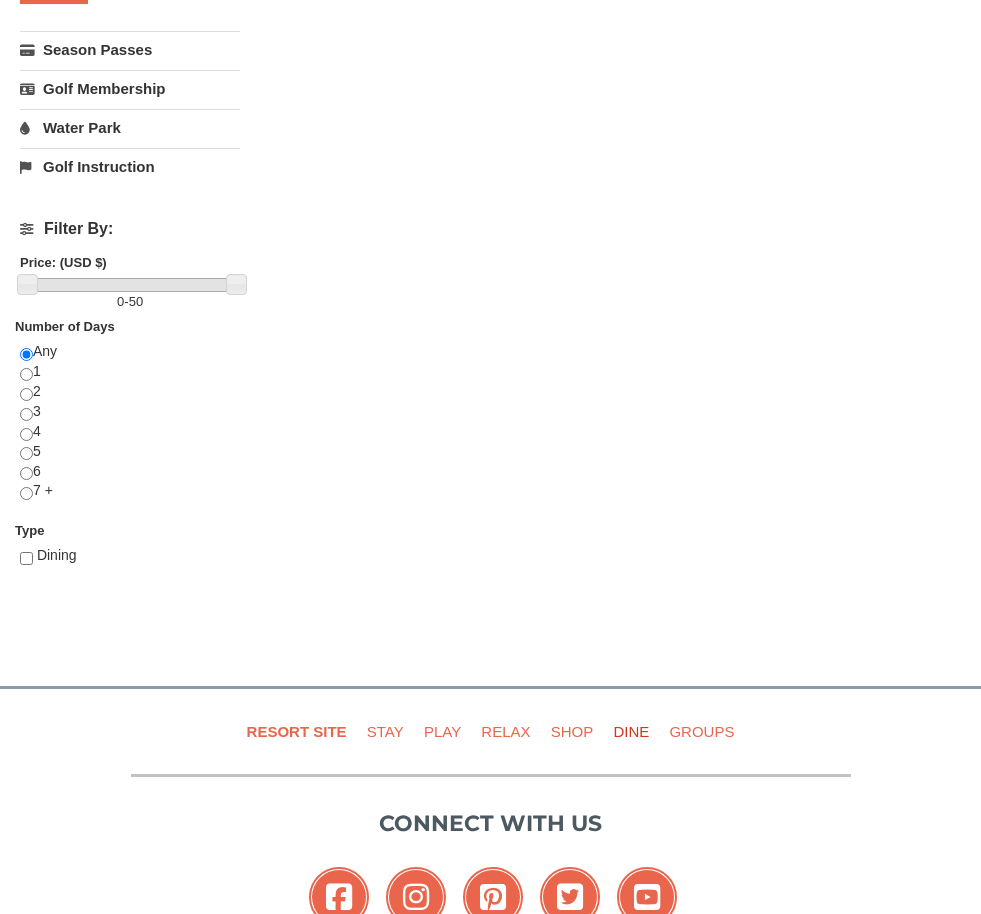 click on "Dine" at bounding box center [631, 731] 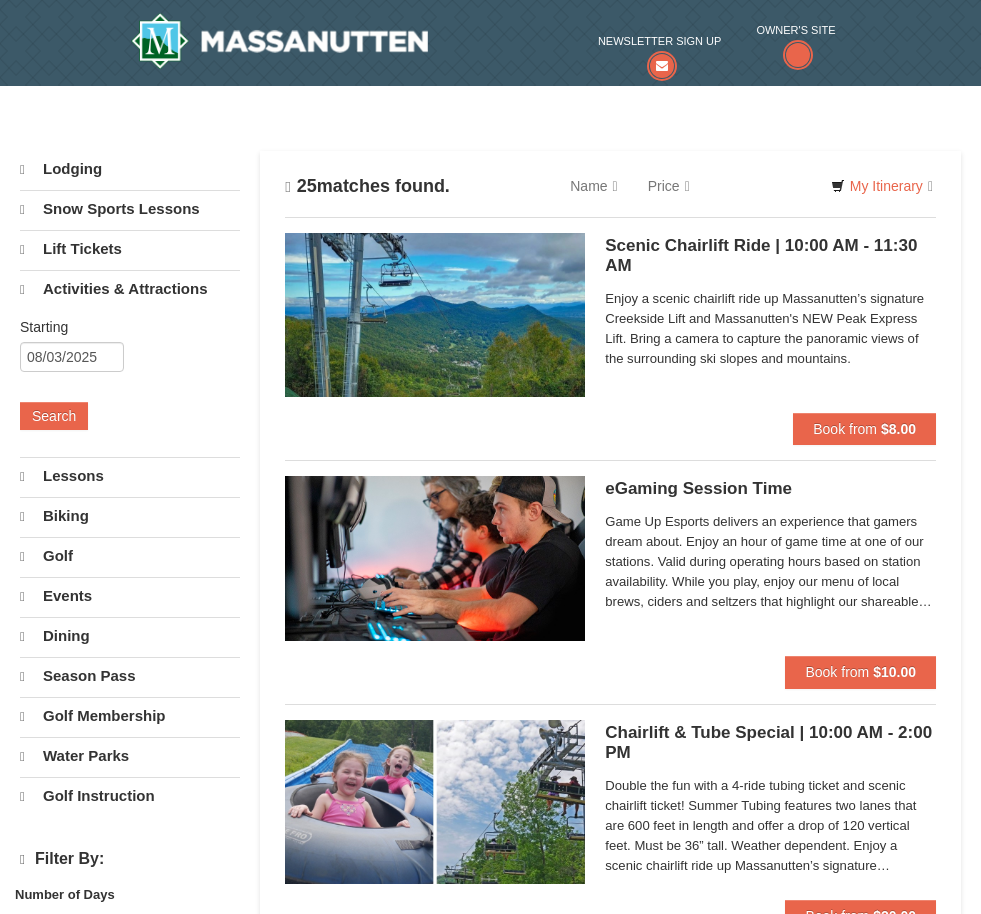 scroll, scrollTop: 0, scrollLeft: 0, axis: both 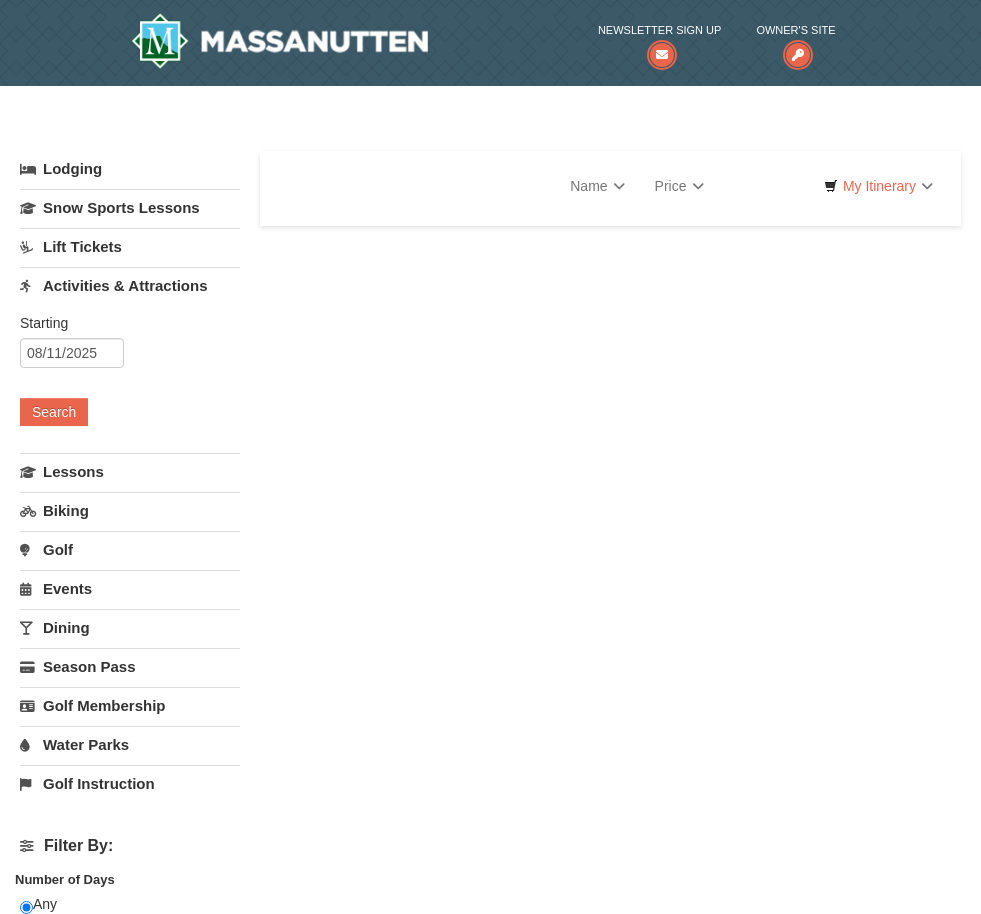 select on "8" 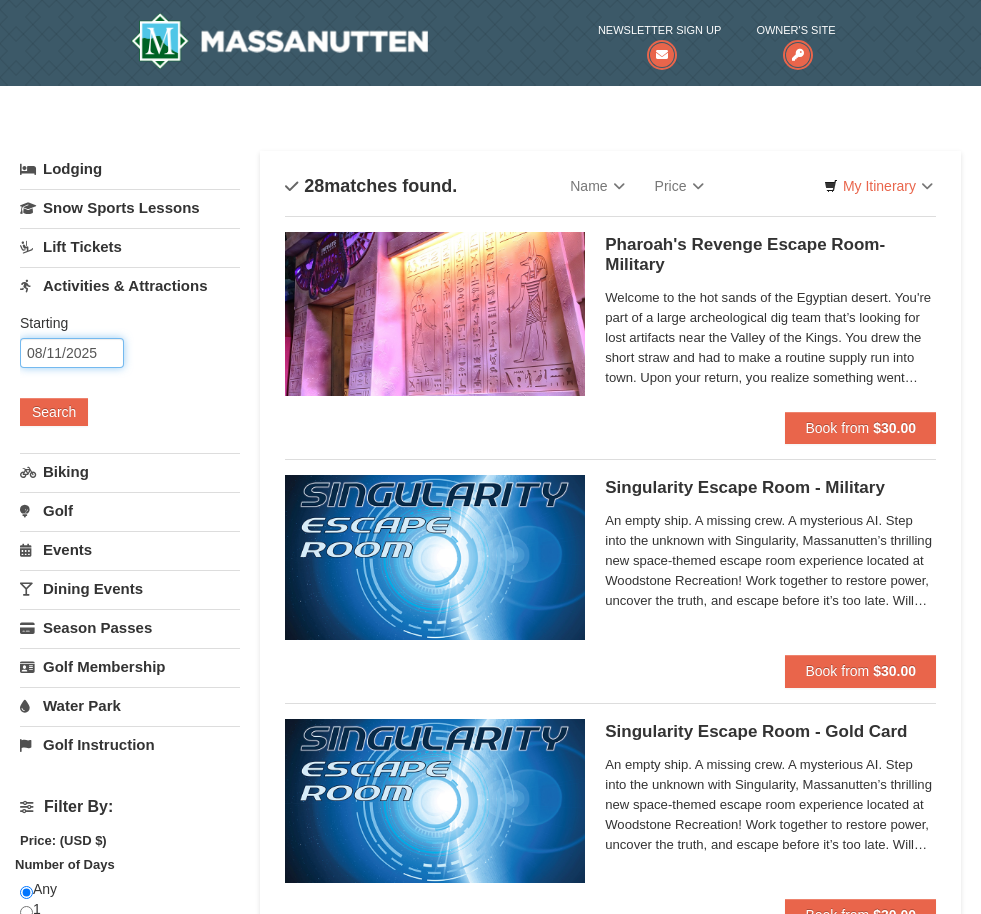 click on "08/11/2025" at bounding box center (72, 353) 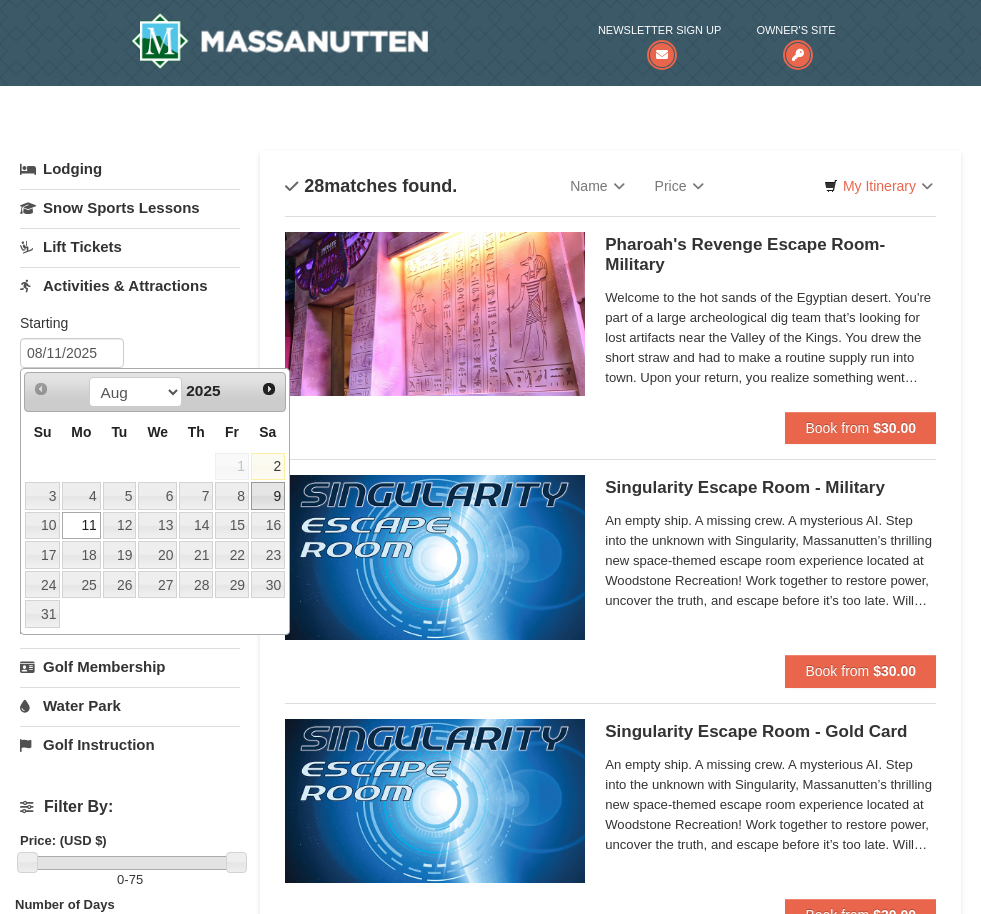 click on "9" at bounding box center (268, 496) 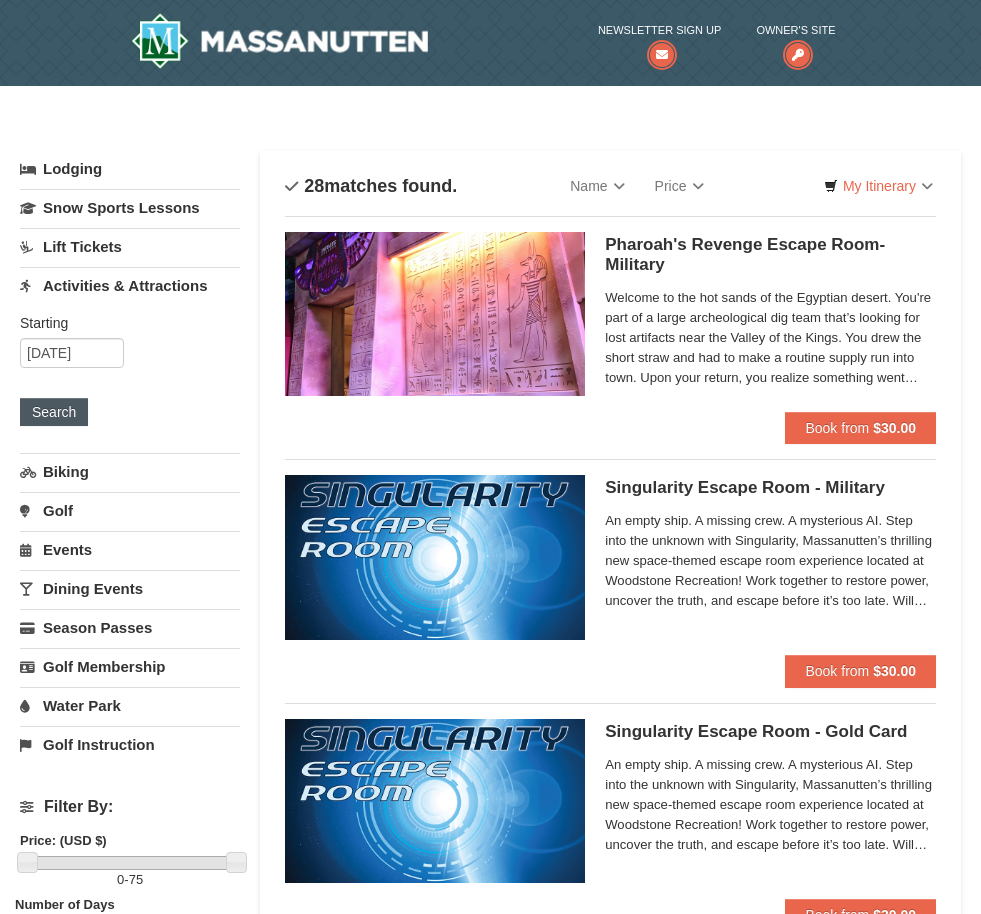 click on "Search" at bounding box center [54, 412] 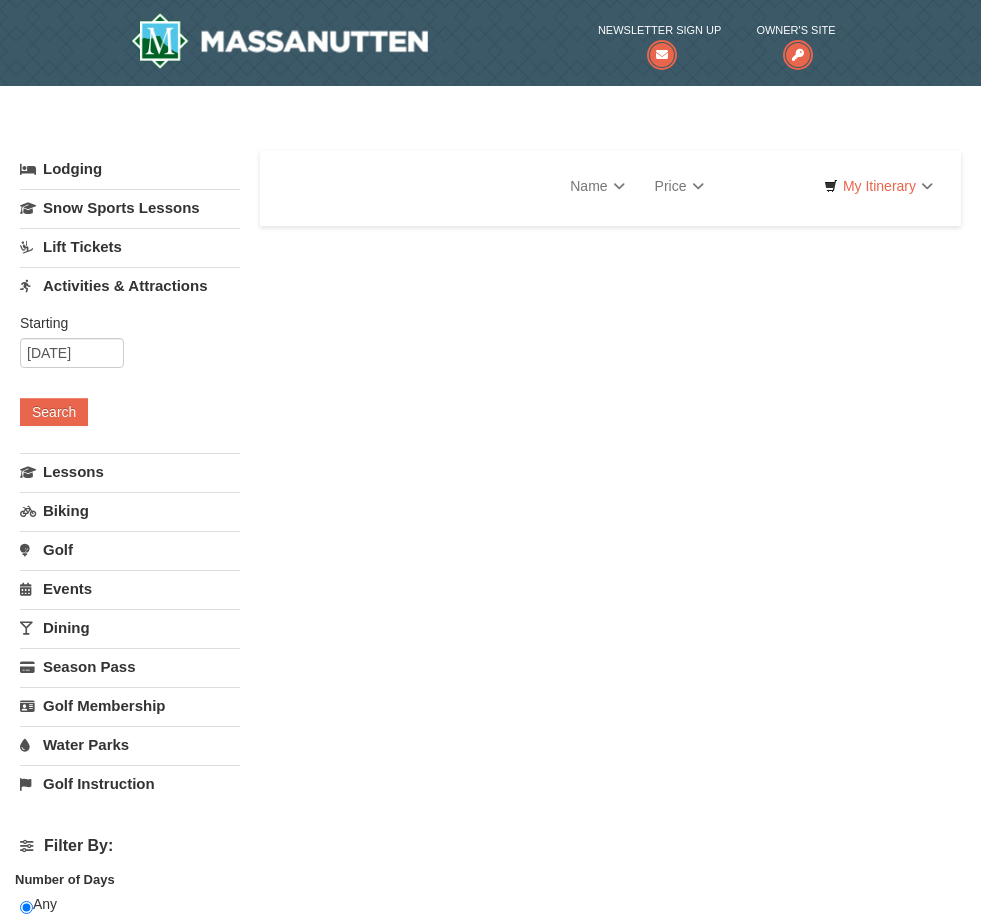 scroll, scrollTop: 0, scrollLeft: 0, axis: both 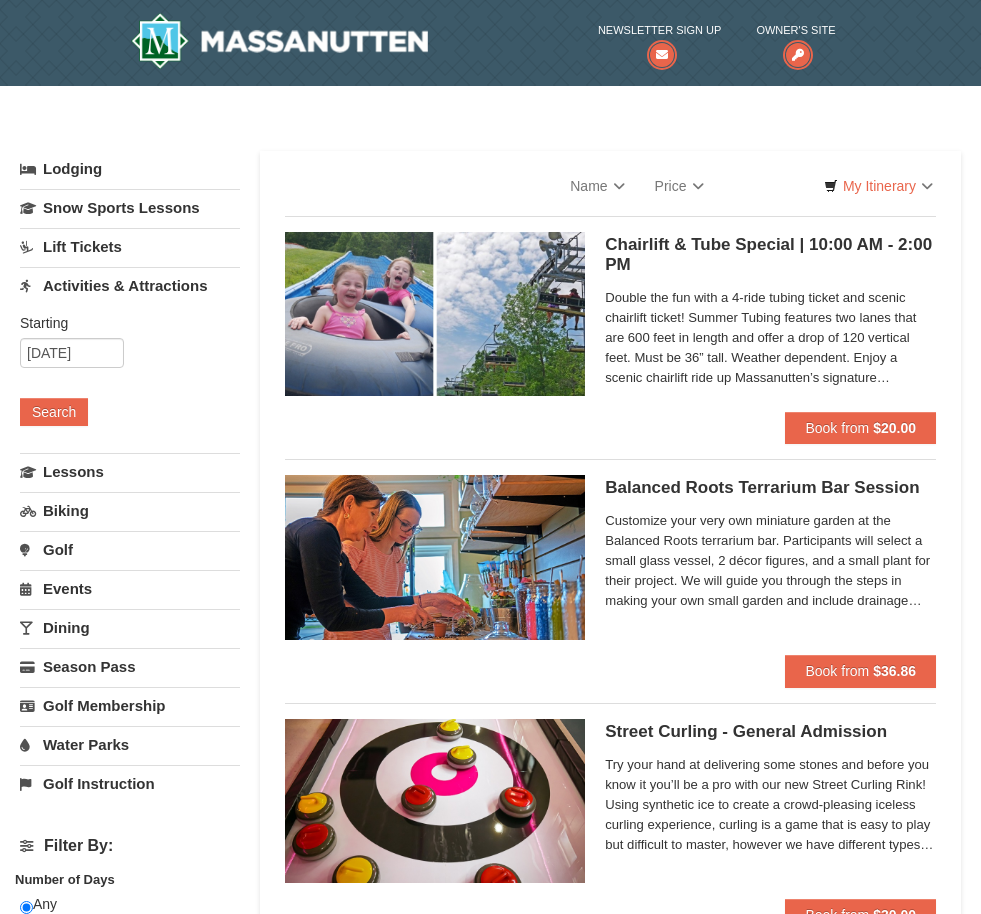 select on "8" 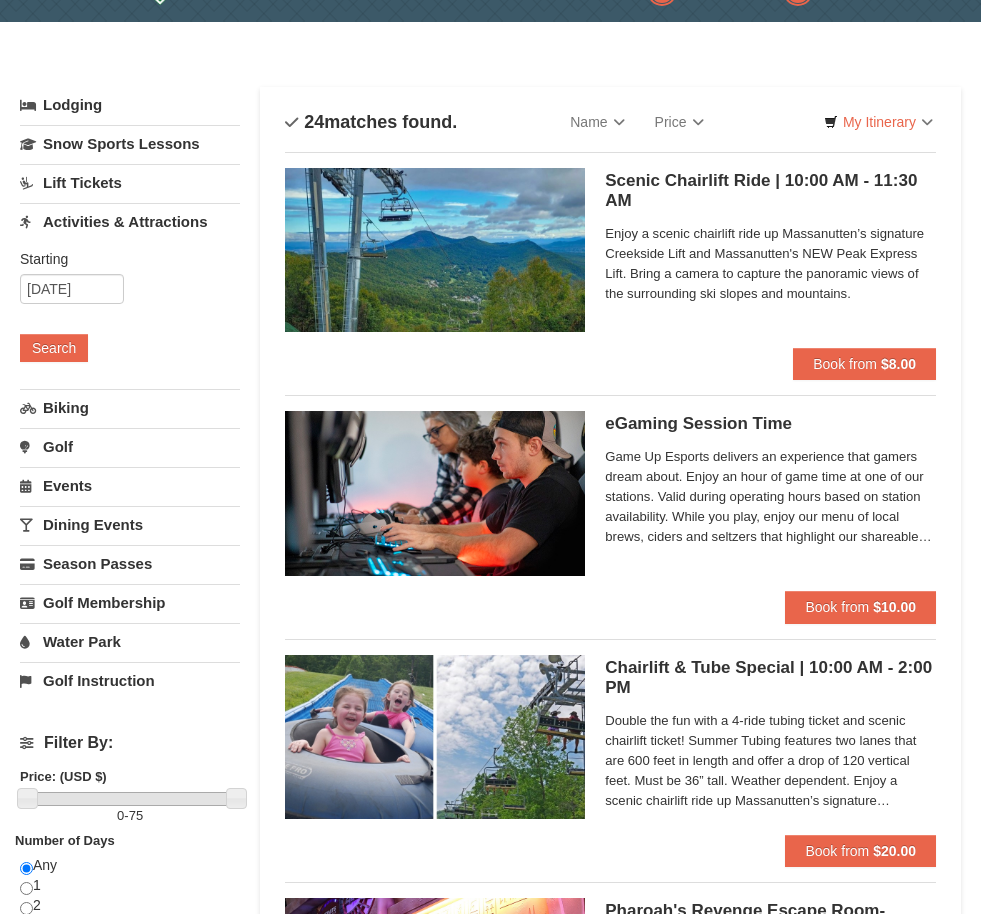 scroll, scrollTop: 0, scrollLeft: 0, axis: both 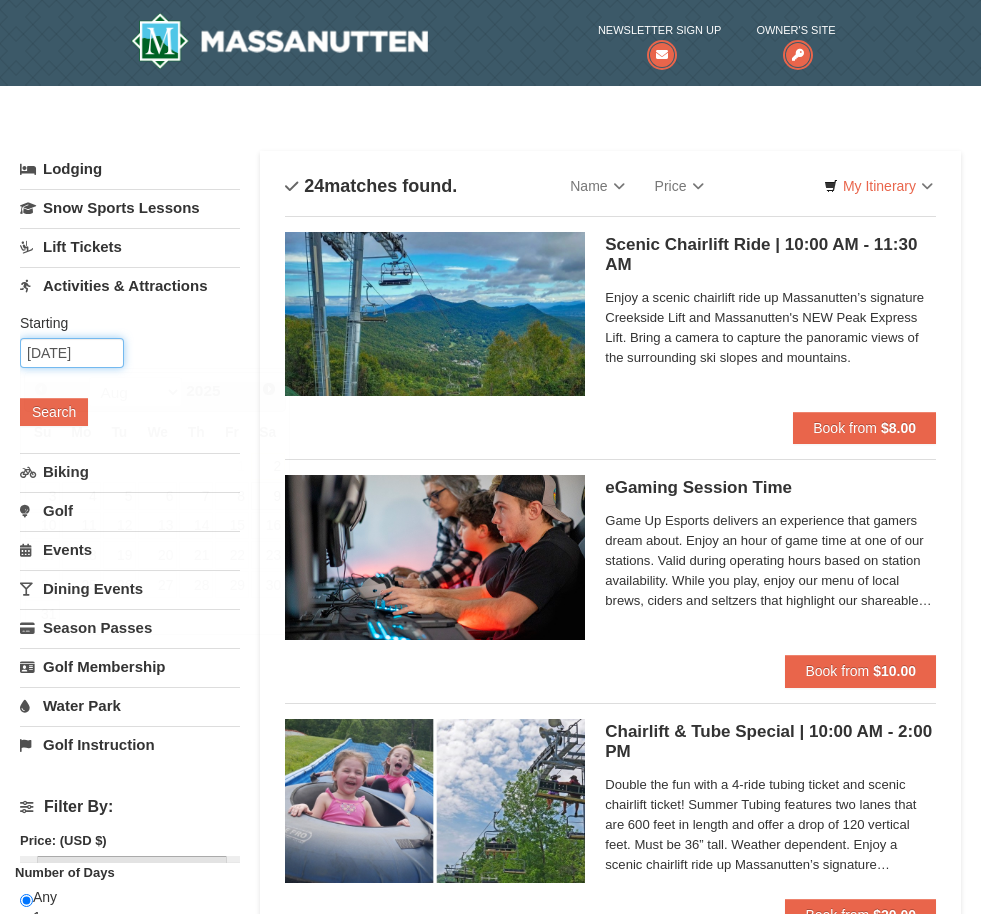 click on "[DATE]" at bounding box center (72, 353) 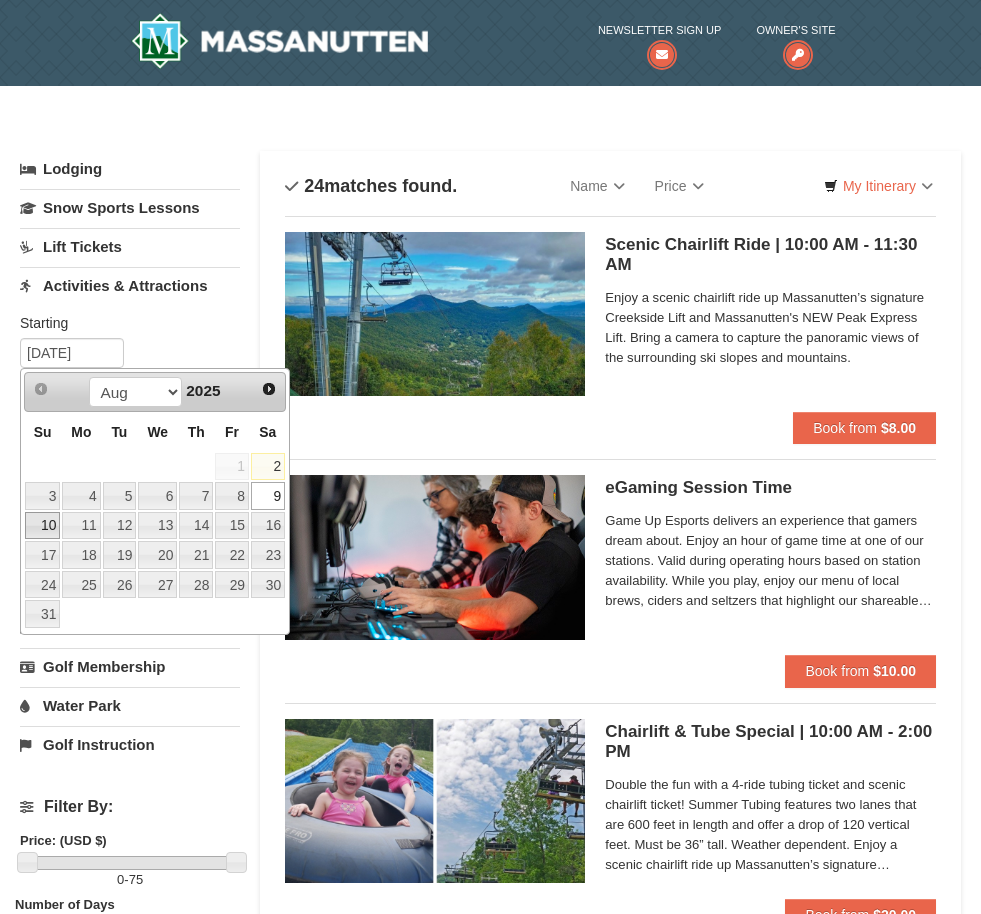 click on "10" at bounding box center [42, 526] 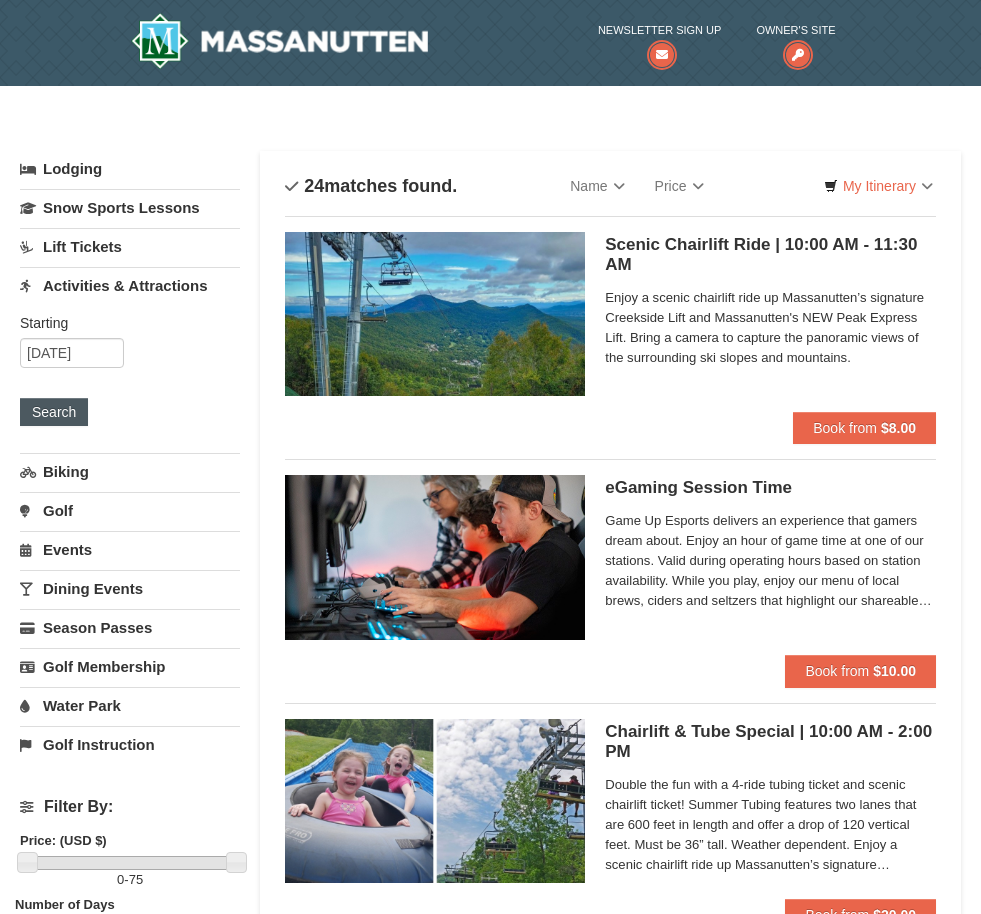 click on "Search" at bounding box center (54, 412) 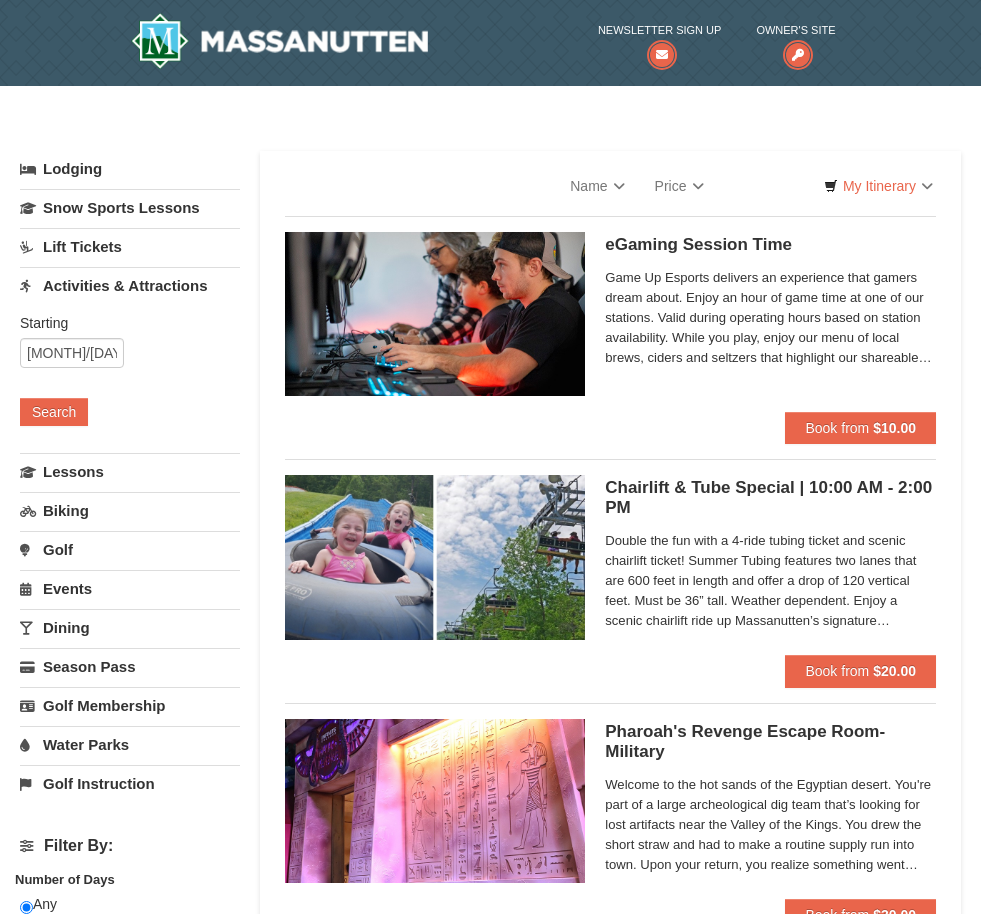 scroll, scrollTop: 0, scrollLeft: 0, axis: both 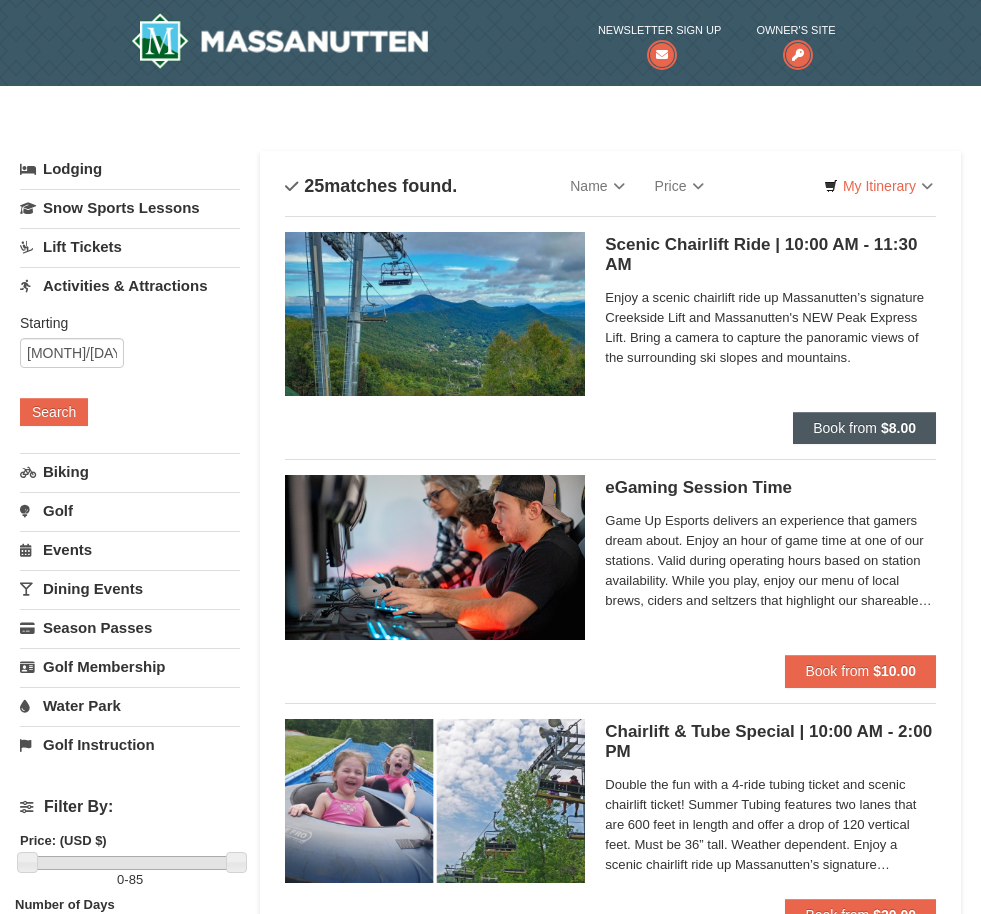 click on "Book from" at bounding box center (845, 428) 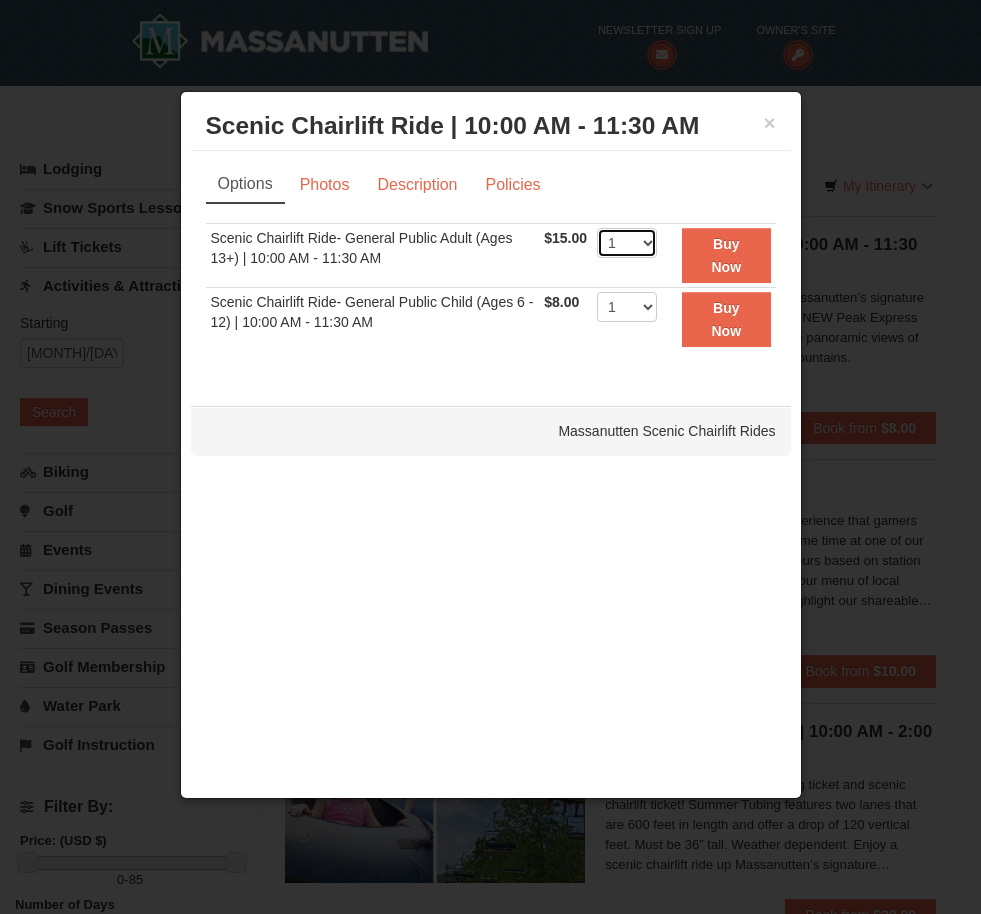 select on "2" 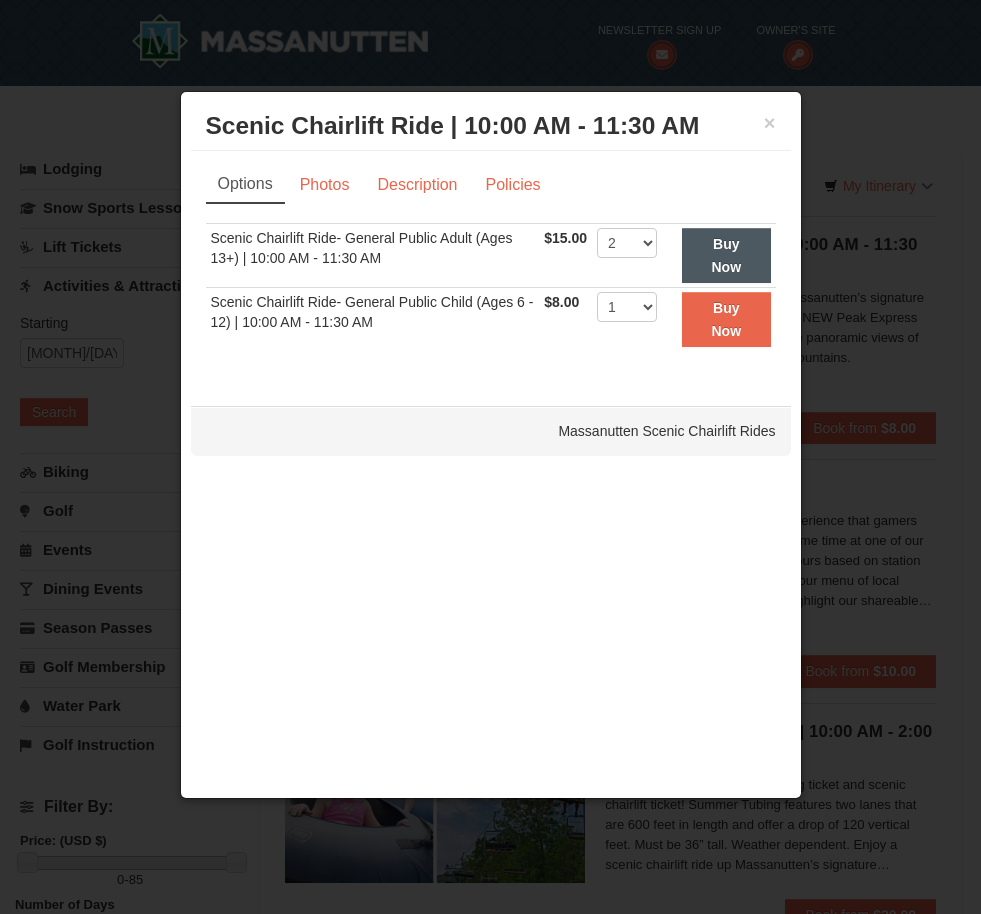 click on "Buy Now" at bounding box center (726, 255) 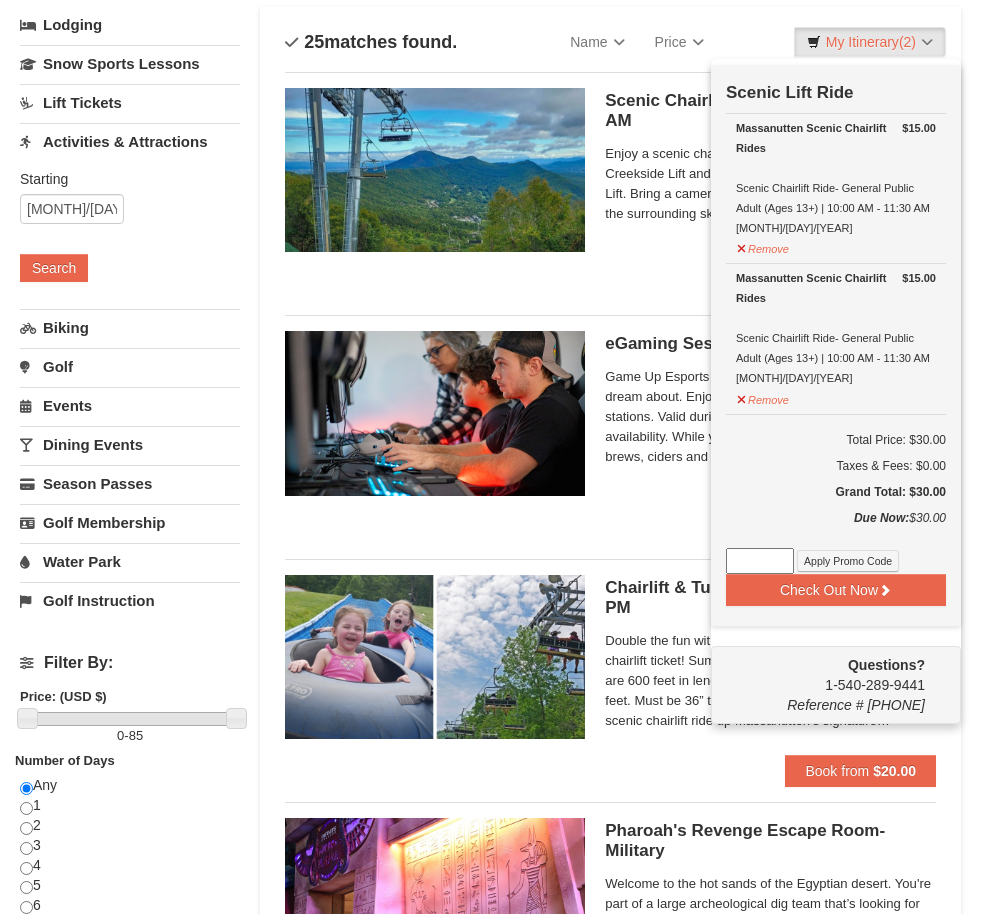 scroll, scrollTop: 162, scrollLeft: 0, axis: vertical 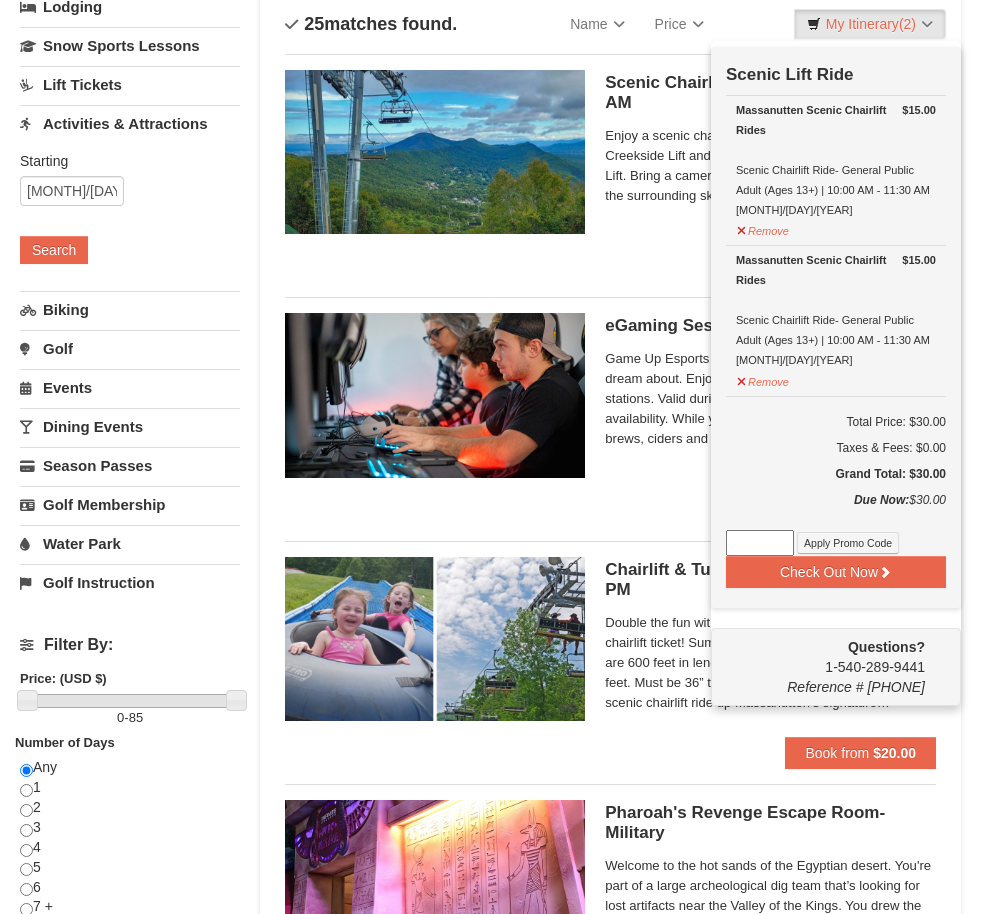 click on "Sort By
Name
Name (A to Z)
Name (Z to A)
Price
Price (Low to High)
Price (High to Low)
Search Progress
25  matches found.
We are sorry!" at bounding box center [610, 3075] 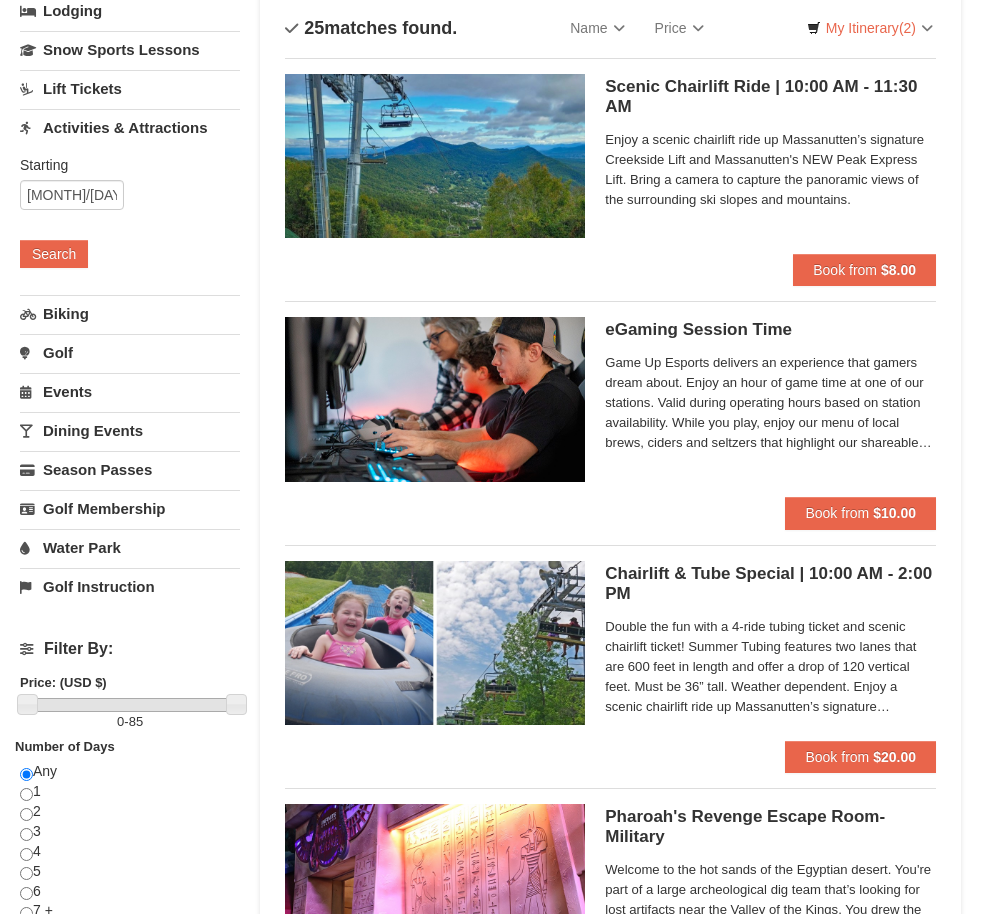 scroll, scrollTop: 0, scrollLeft: 0, axis: both 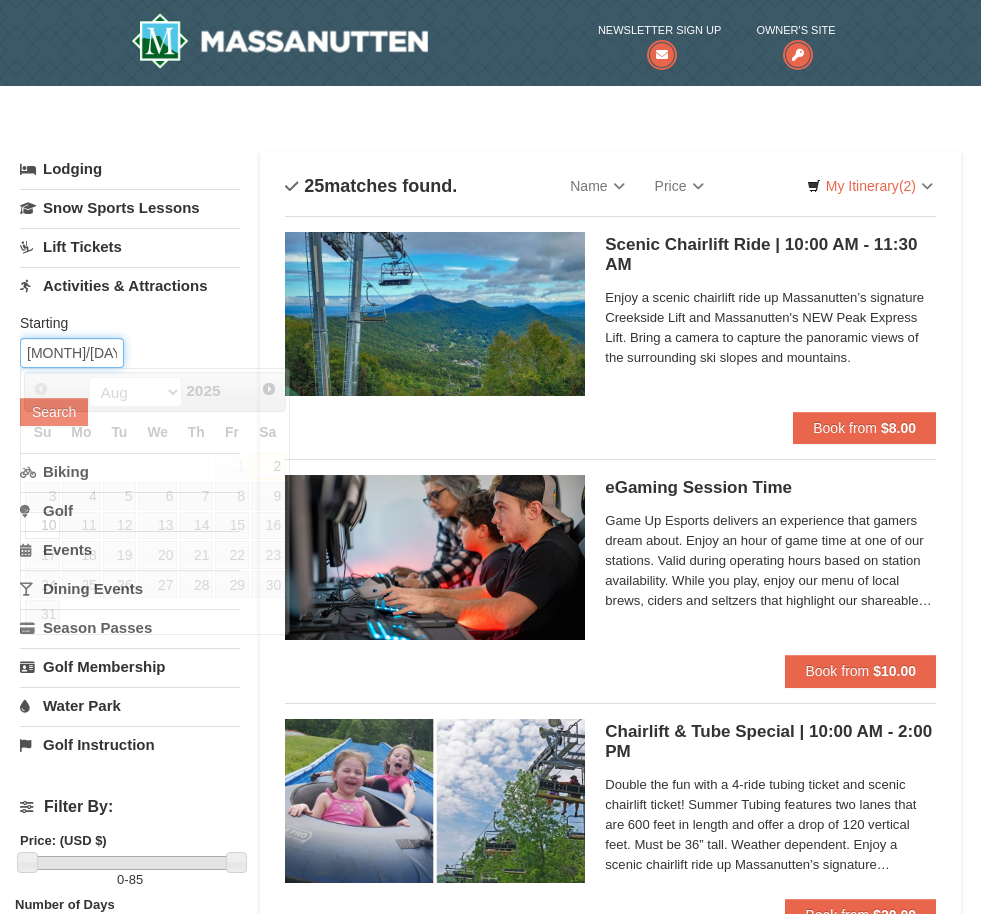 click on "[MONTH]/[DAY]/[YEAR]" at bounding box center [72, 353] 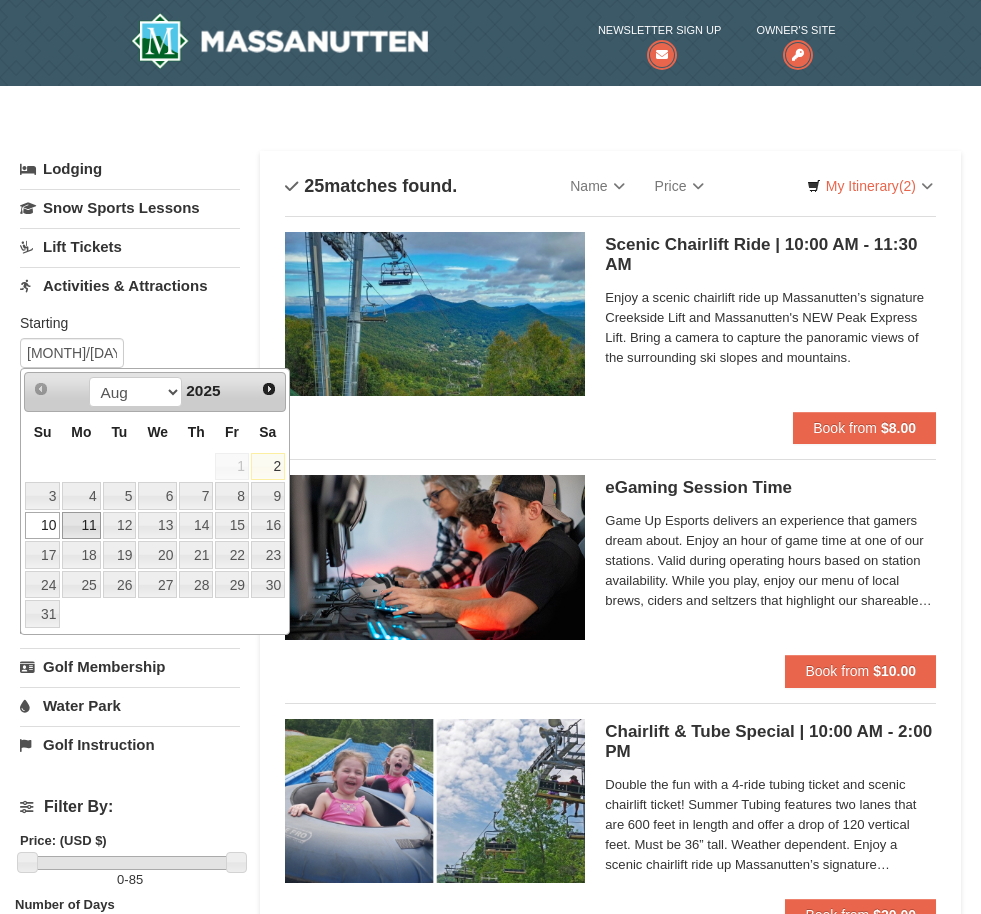 click on "11" at bounding box center (81, 526) 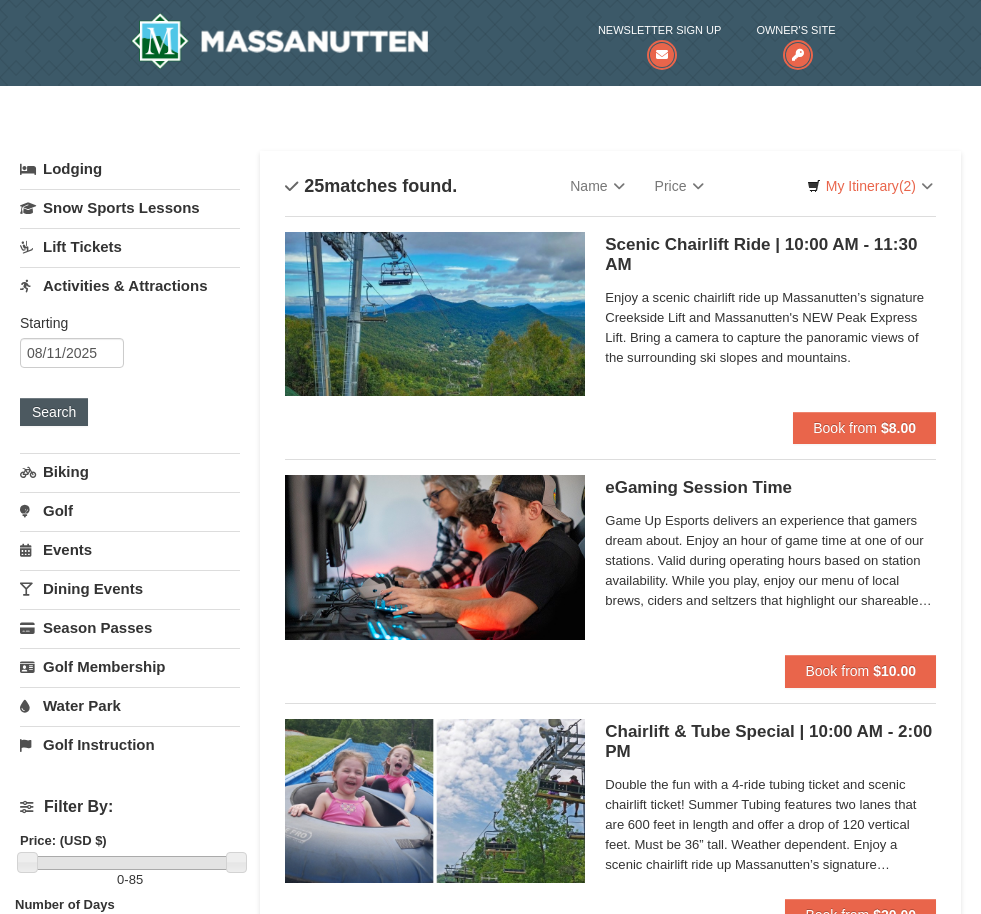 click on "Search" at bounding box center [54, 412] 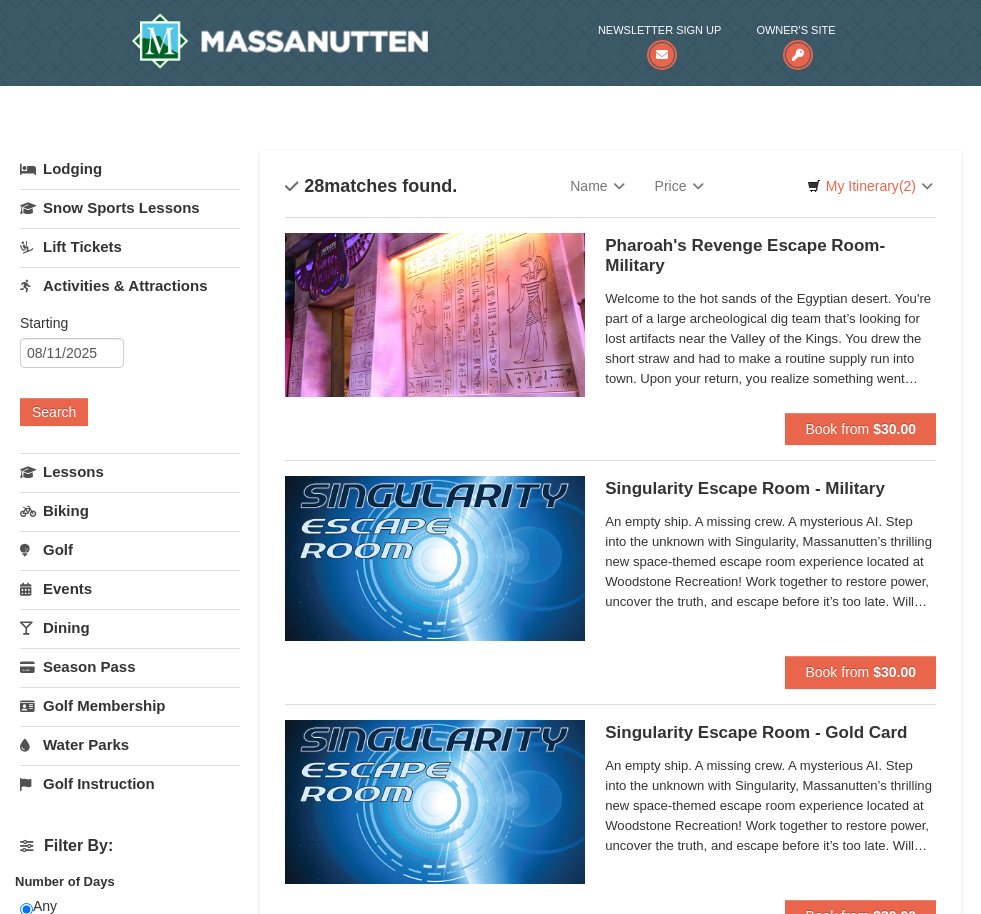 scroll, scrollTop: 0, scrollLeft: 0, axis: both 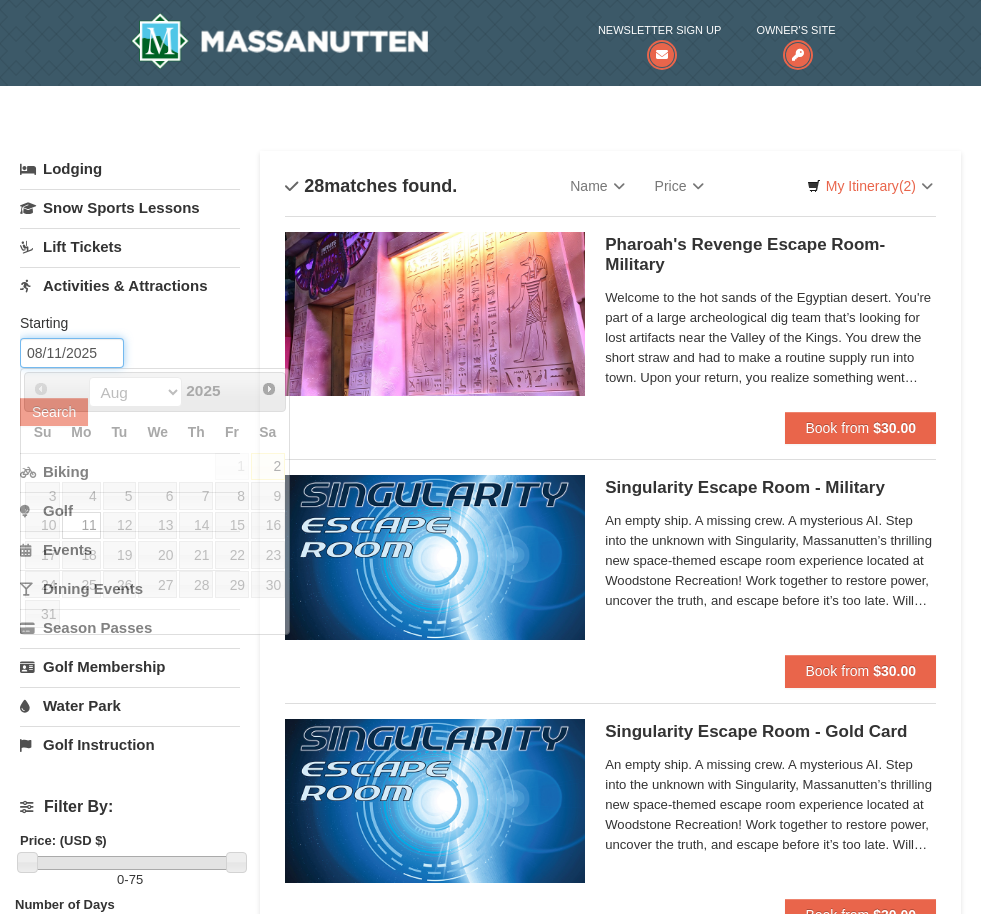 click on "08/11/2025" at bounding box center (72, 353) 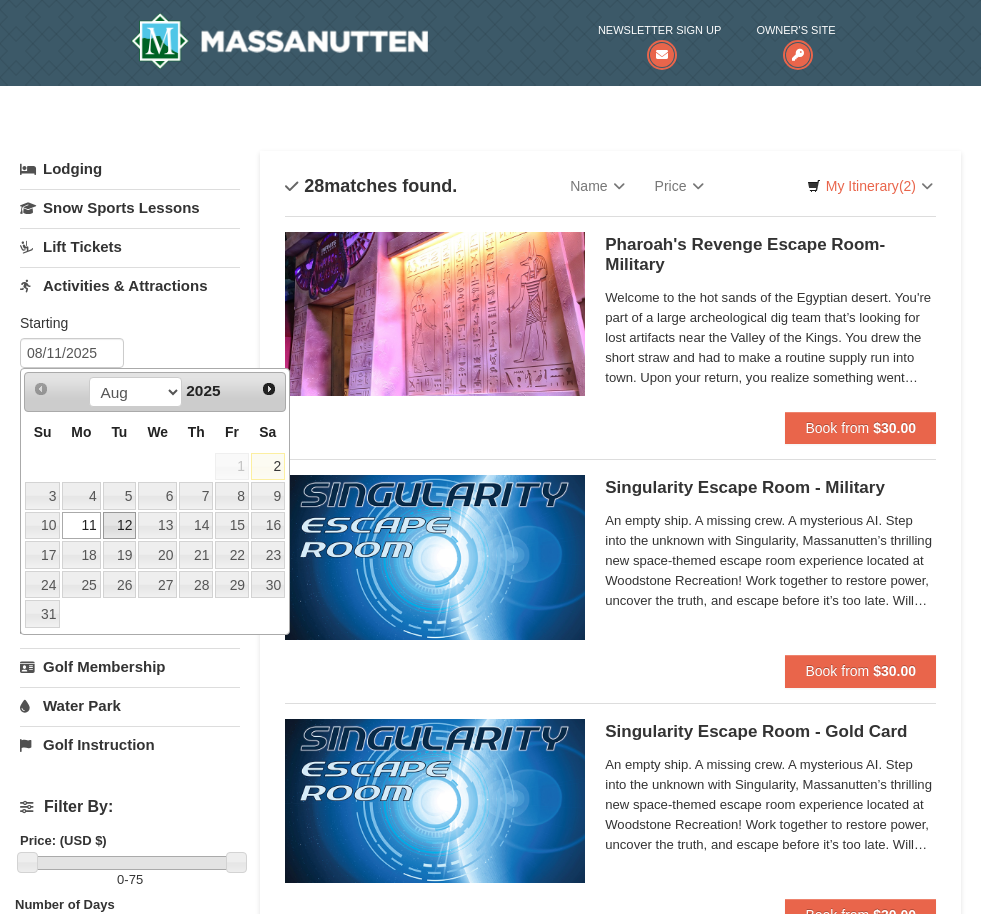 click on "12" at bounding box center [120, 526] 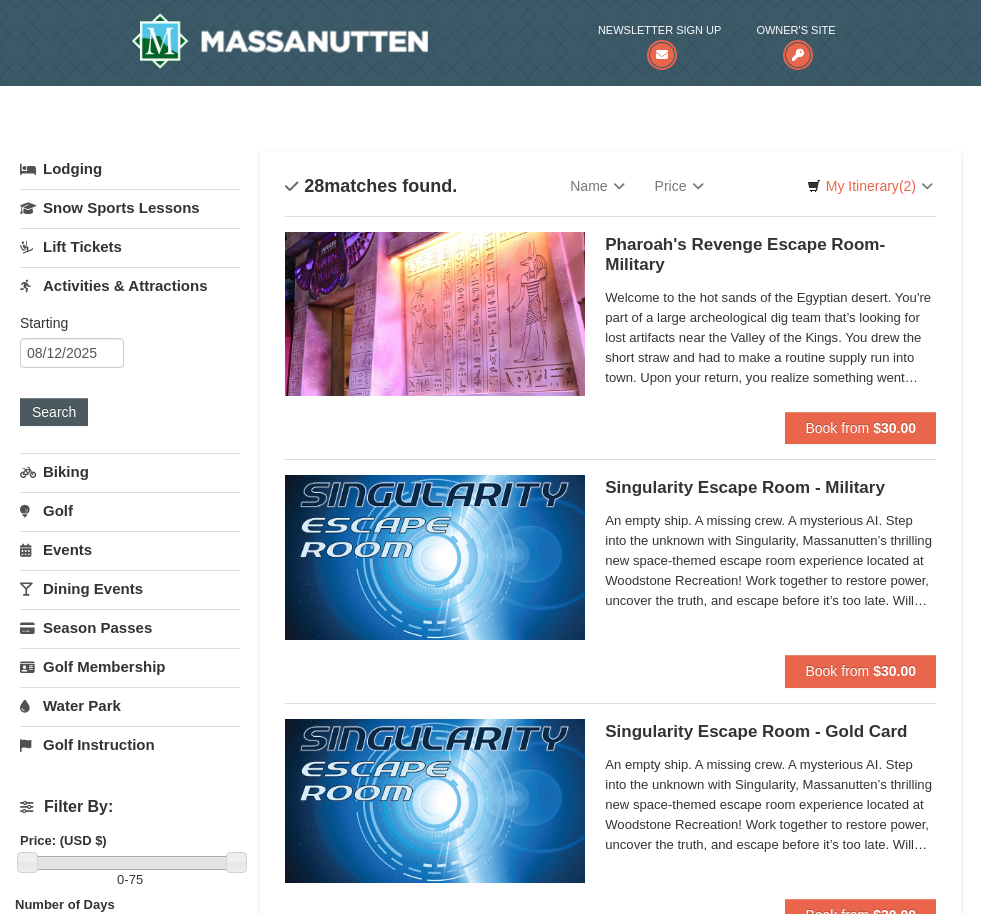 click on "Search" at bounding box center [54, 412] 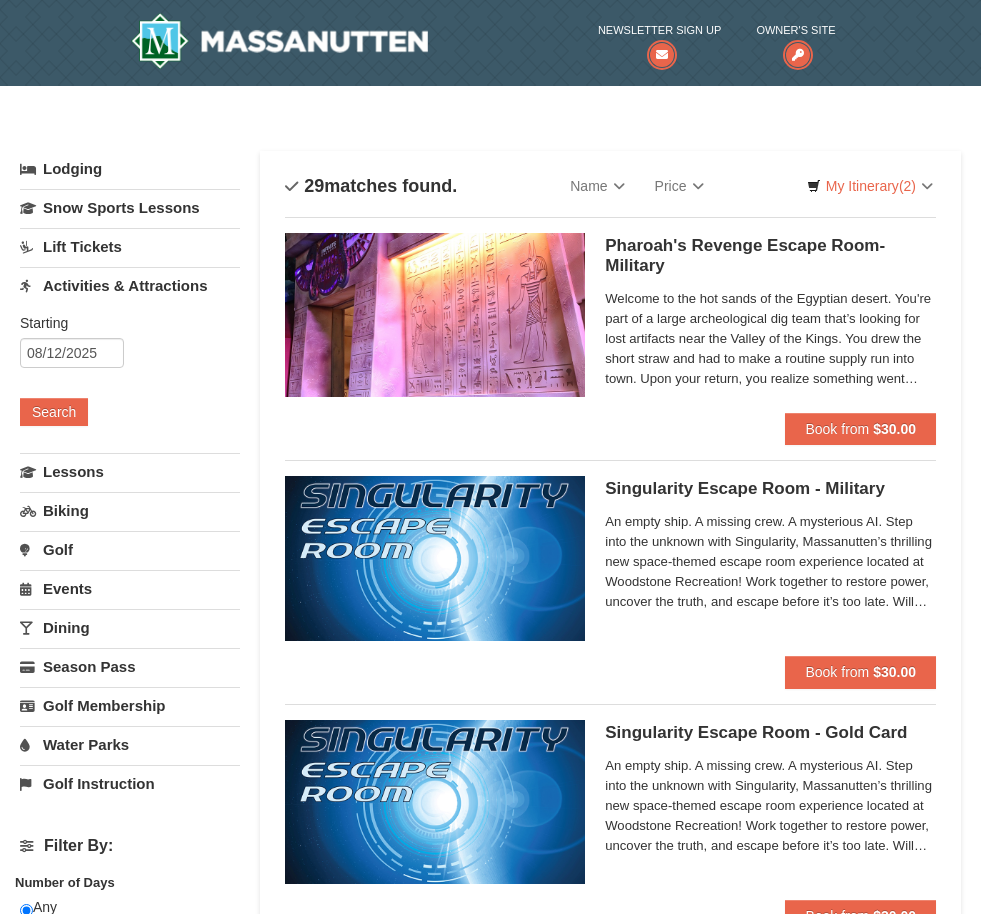 scroll, scrollTop: 0, scrollLeft: 0, axis: both 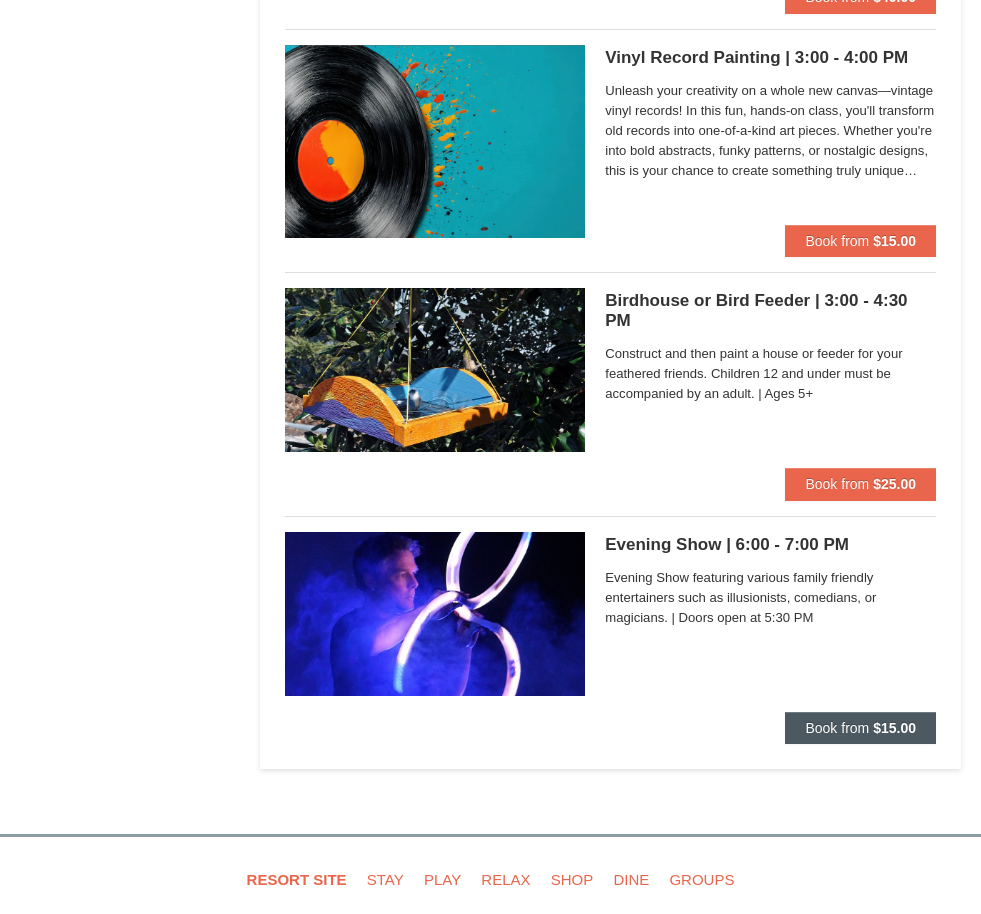 click on "Book from" at bounding box center (837, 728) 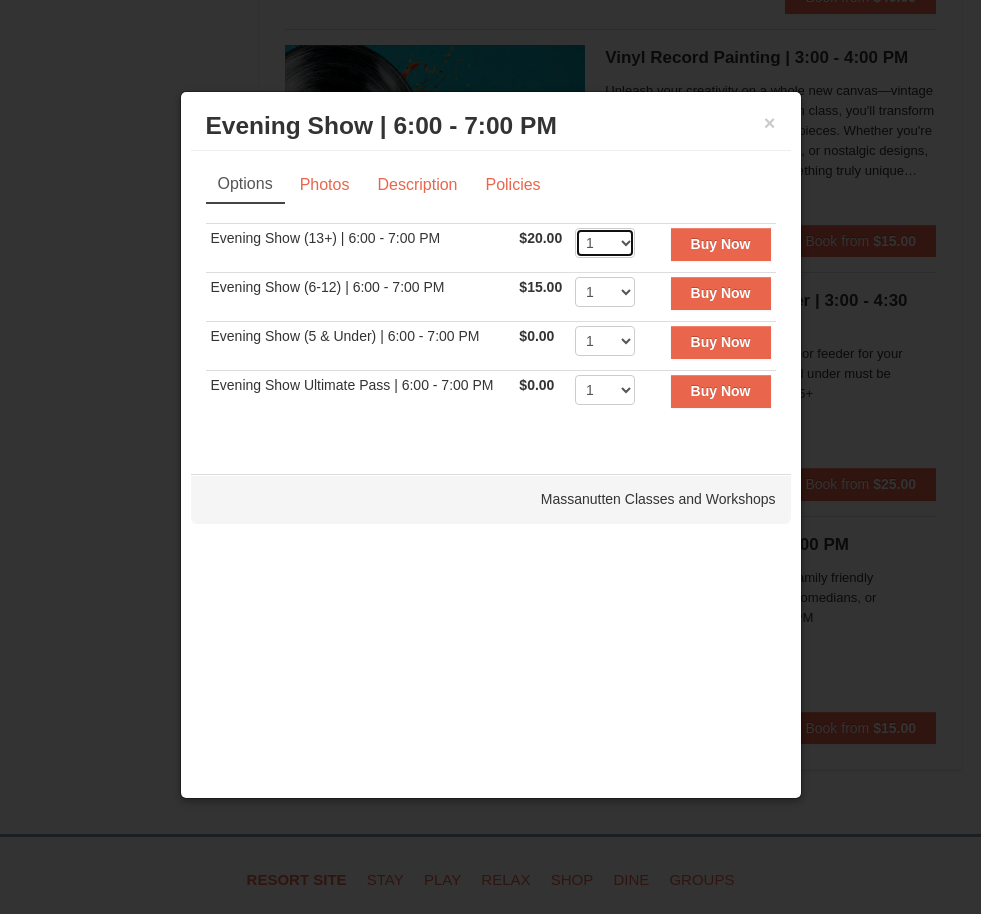 select on "2" 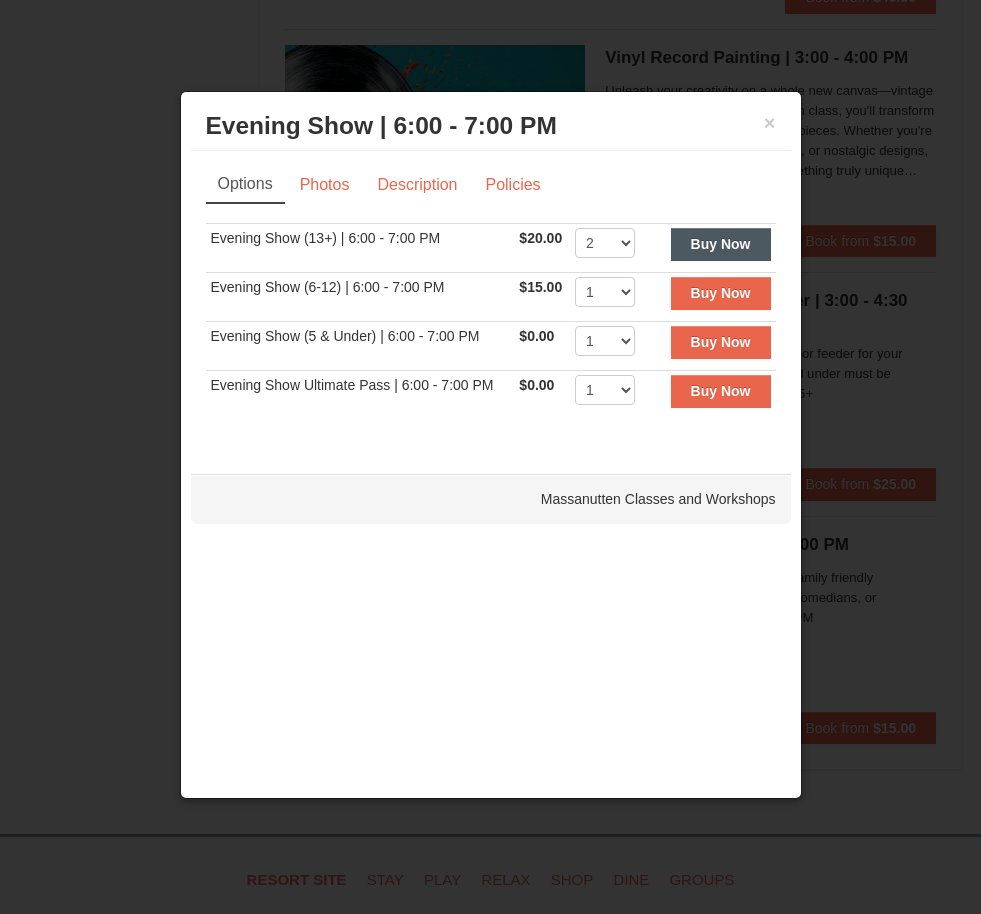click on "Buy Now" at bounding box center [721, 244] 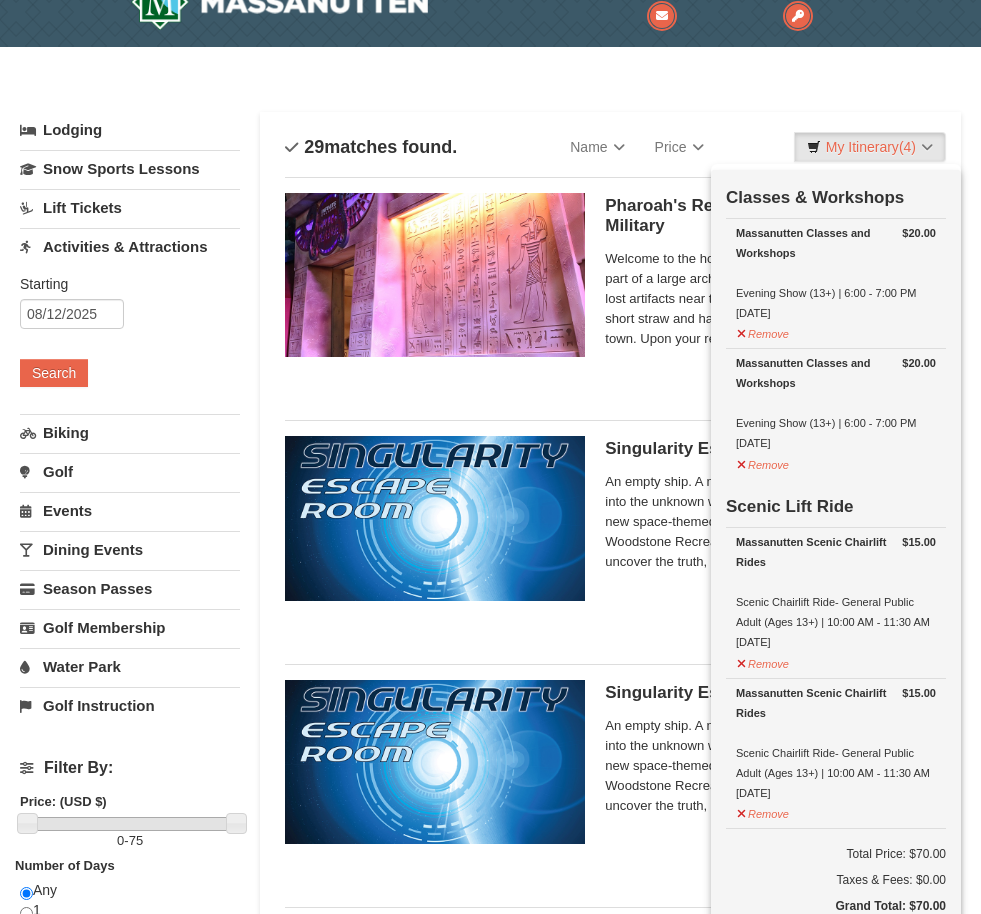 scroll, scrollTop: 39, scrollLeft: 0, axis: vertical 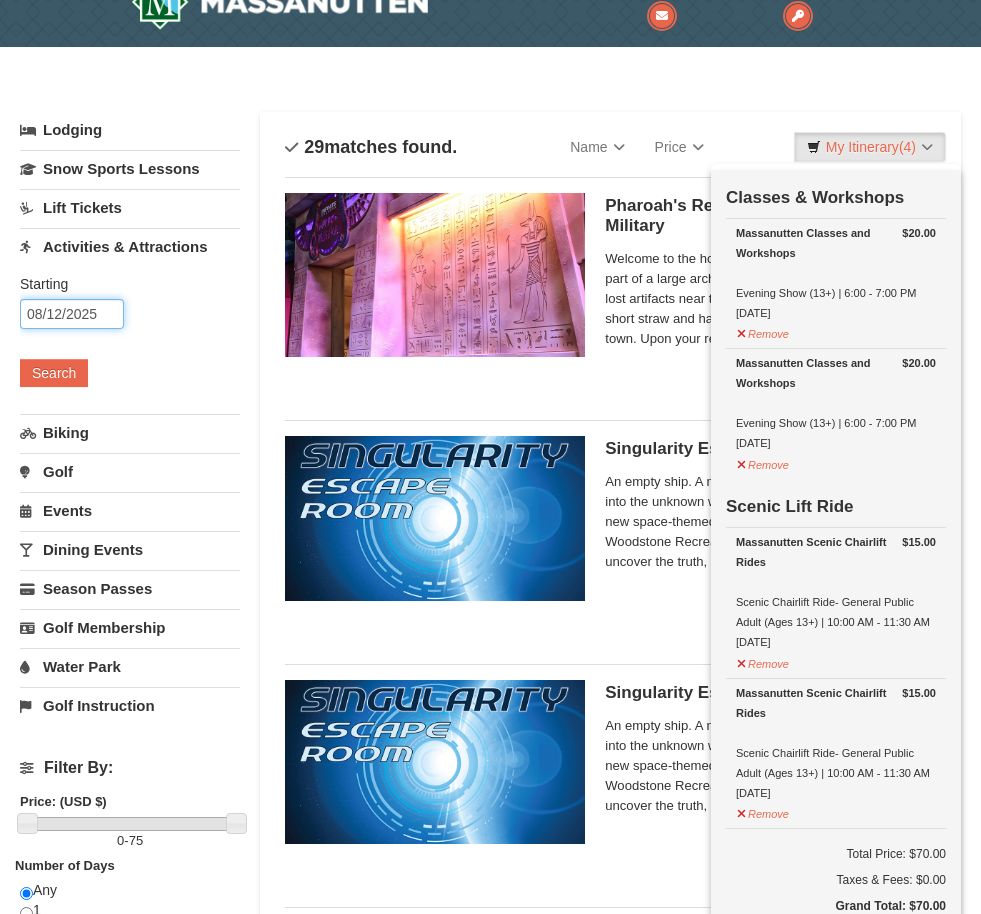 click on "08/12/2025" at bounding box center [72, 314] 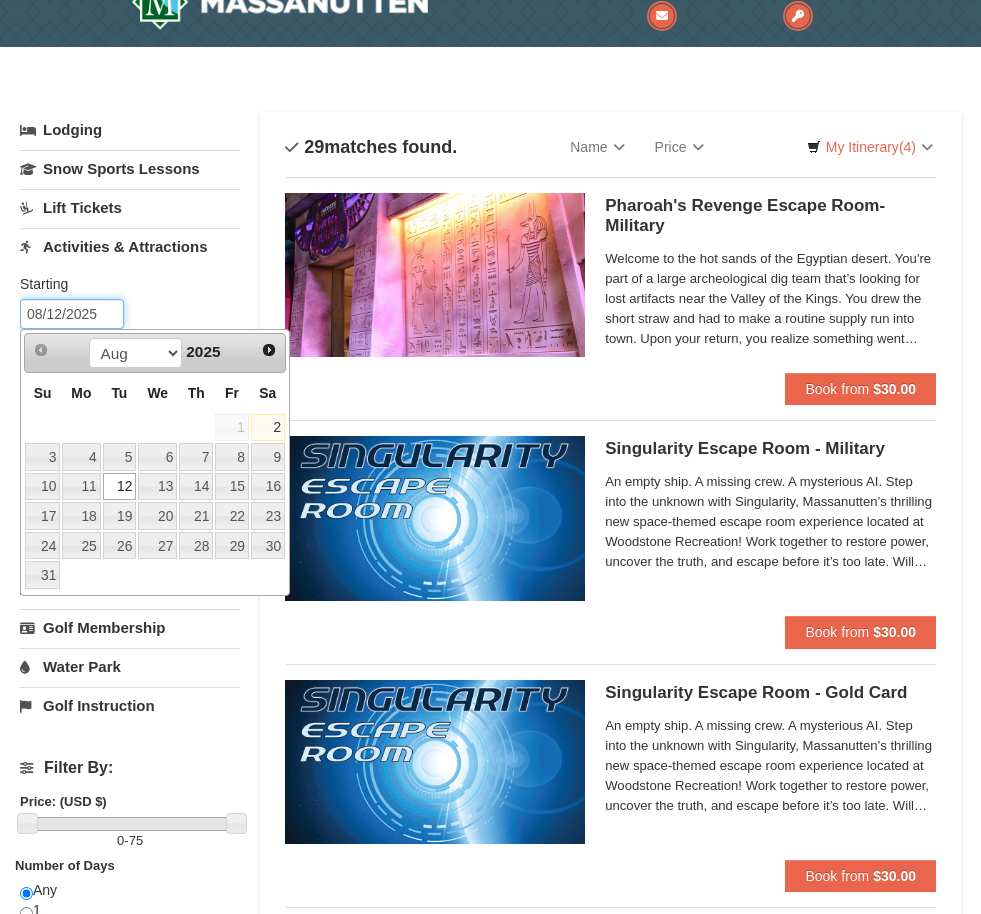 scroll, scrollTop: 38, scrollLeft: 0, axis: vertical 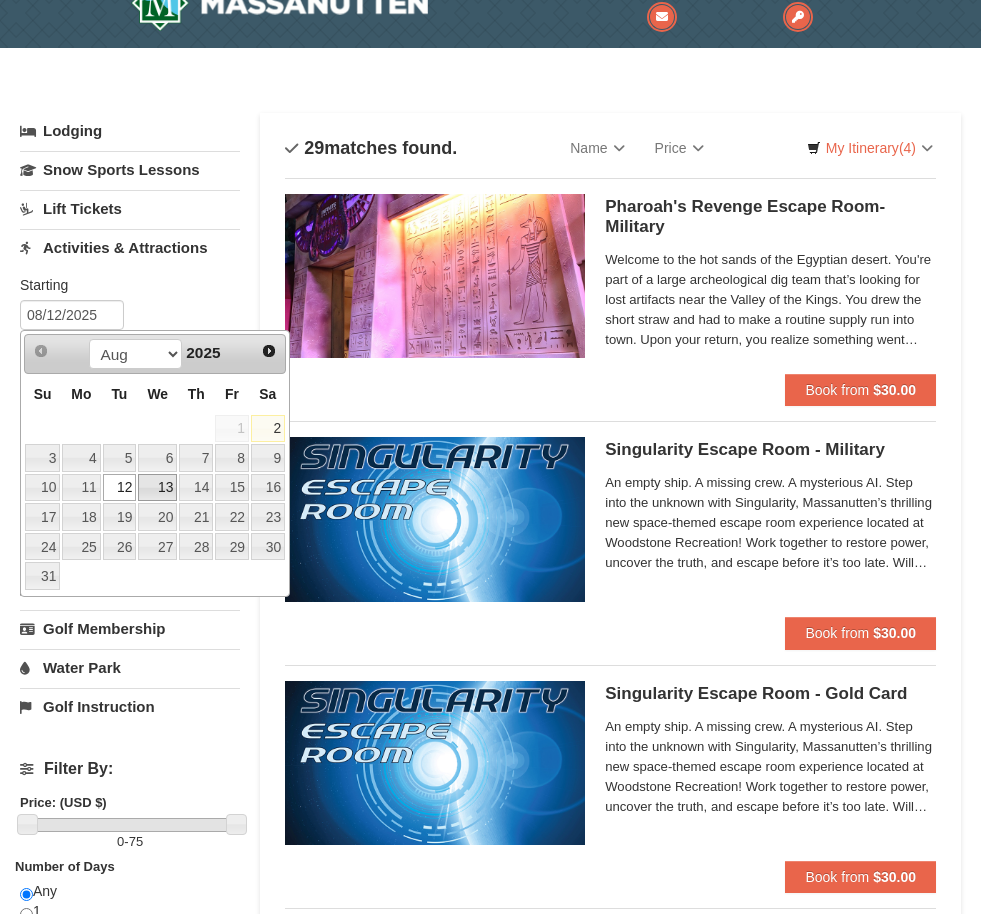 click on "13" at bounding box center [157, 488] 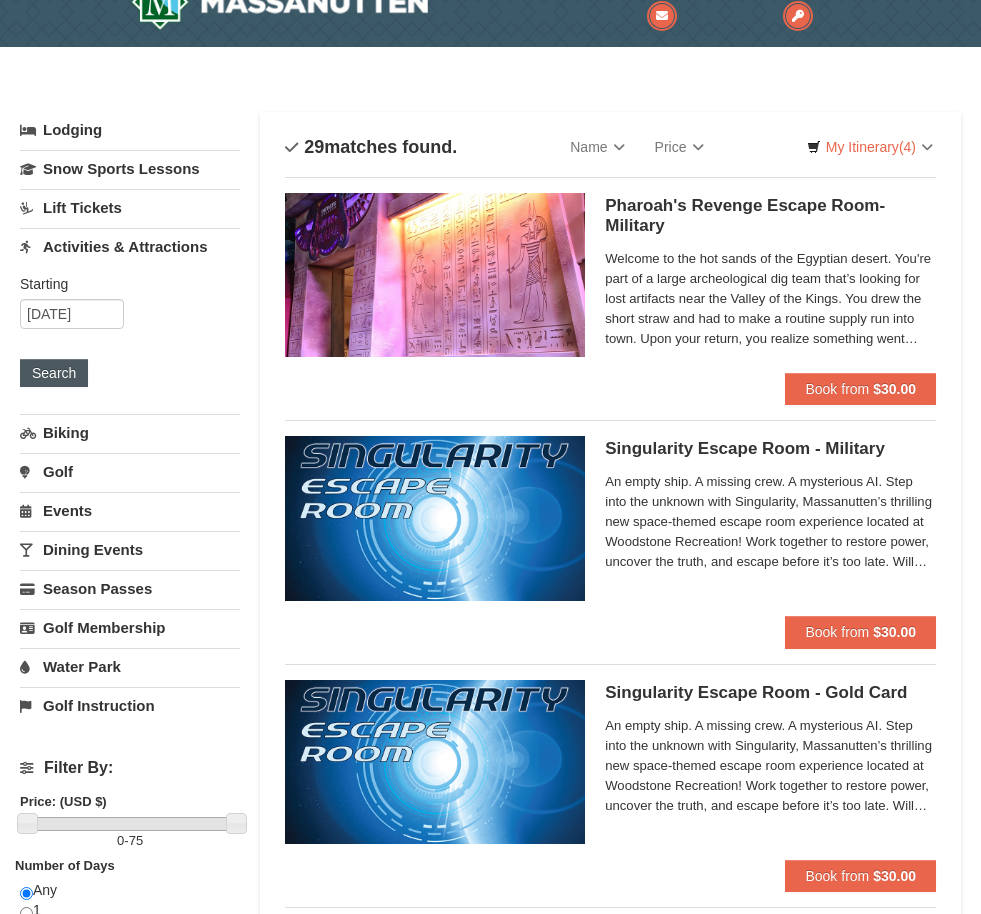 click on "Search" at bounding box center [54, 374] 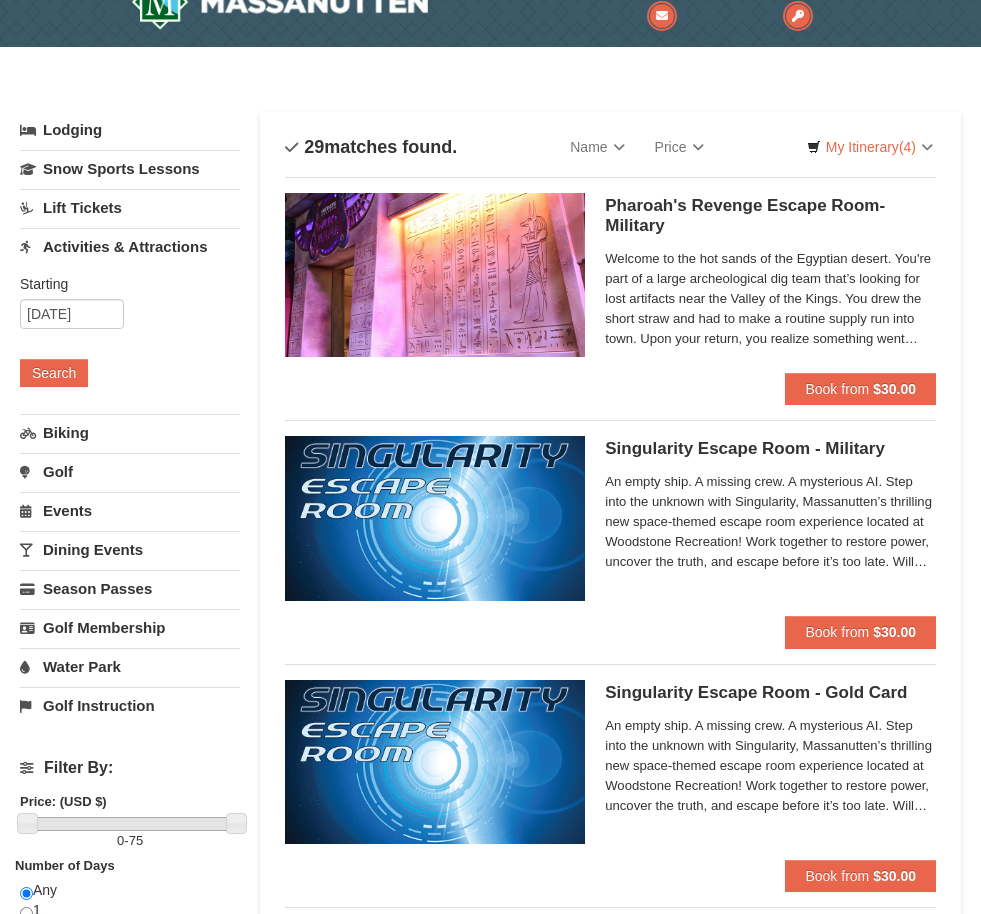 scroll, scrollTop: 39, scrollLeft: 0, axis: vertical 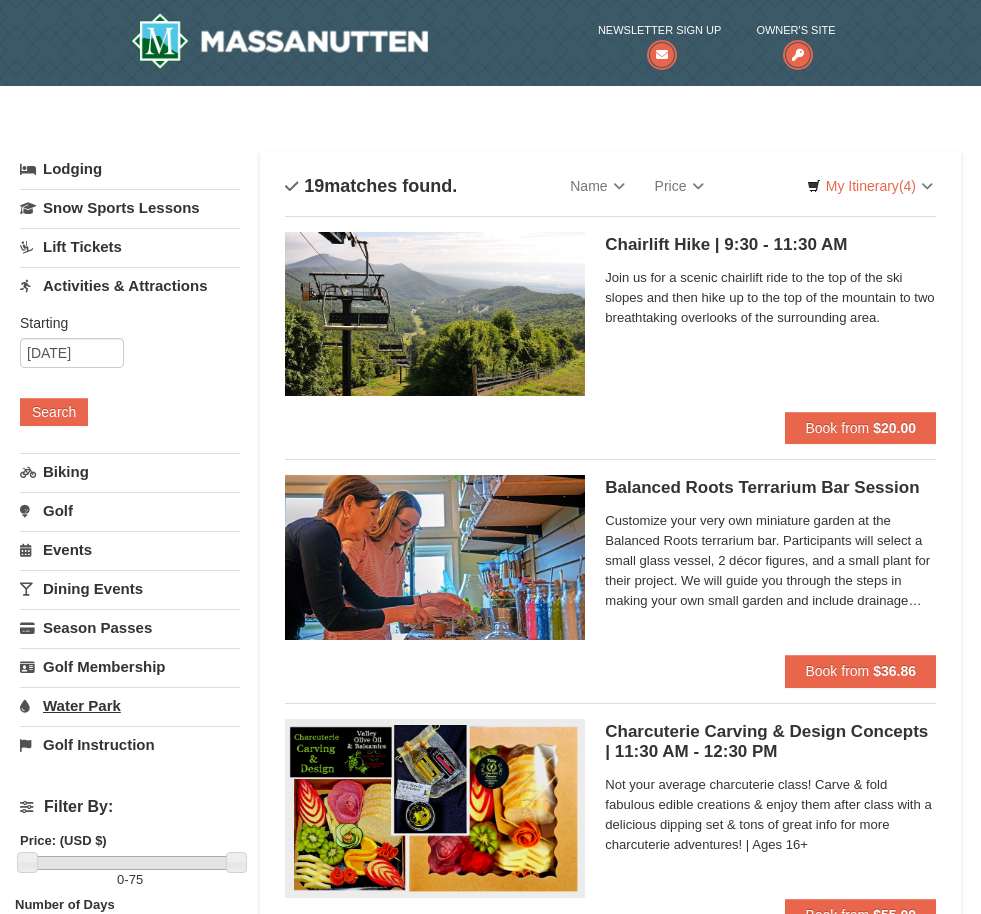 click on "Water Park" at bounding box center (130, 705) 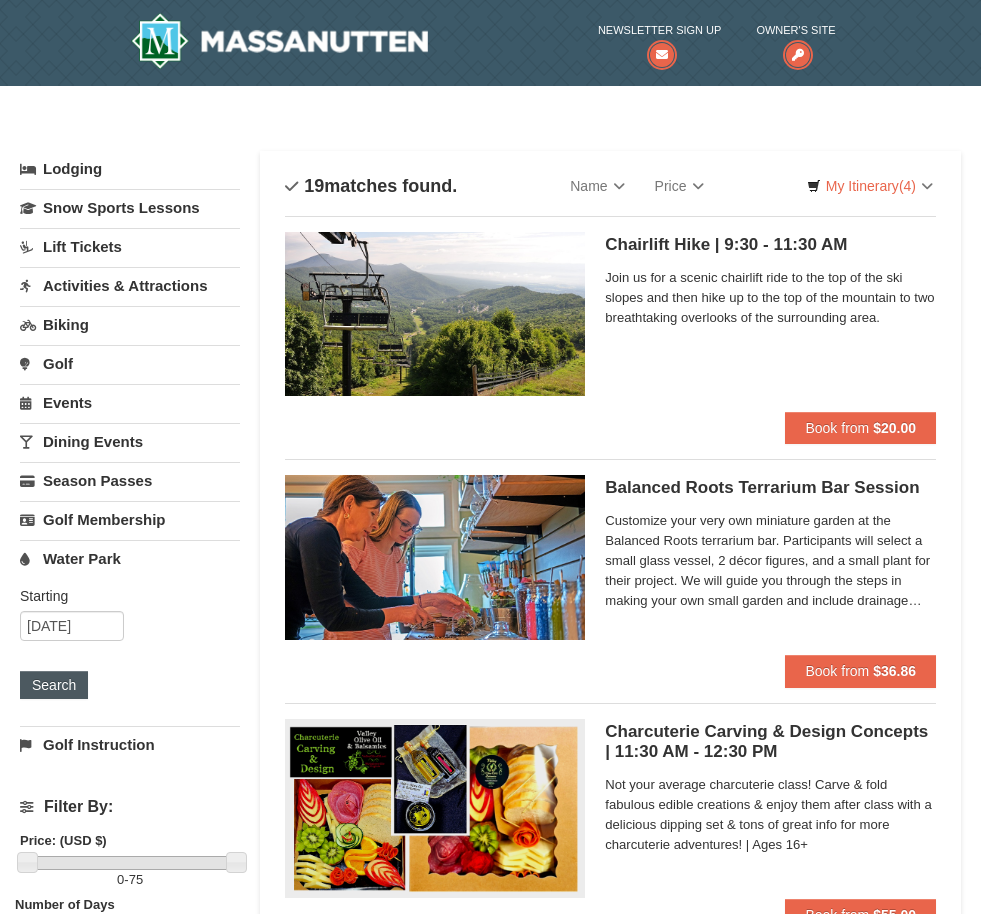 click on "Search" at bounding box center (54, 685) 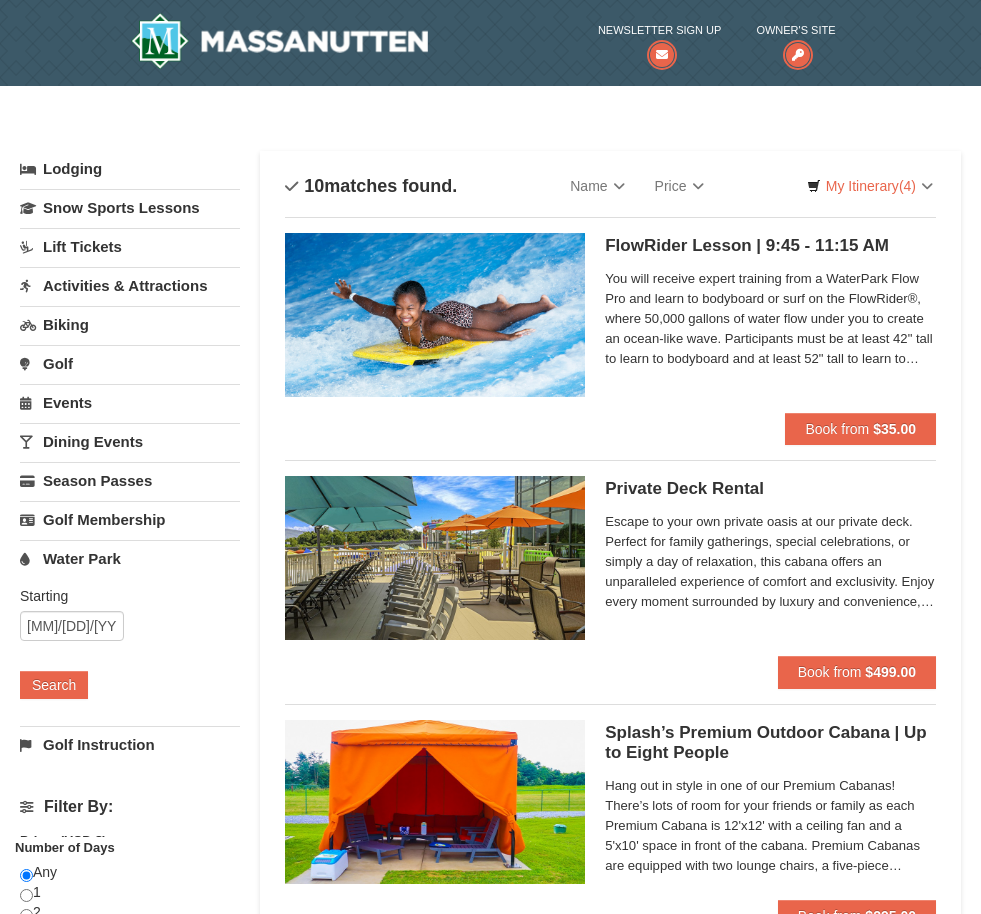 scroll, scrollTop: 0, scrollLeft: 0, axis: both 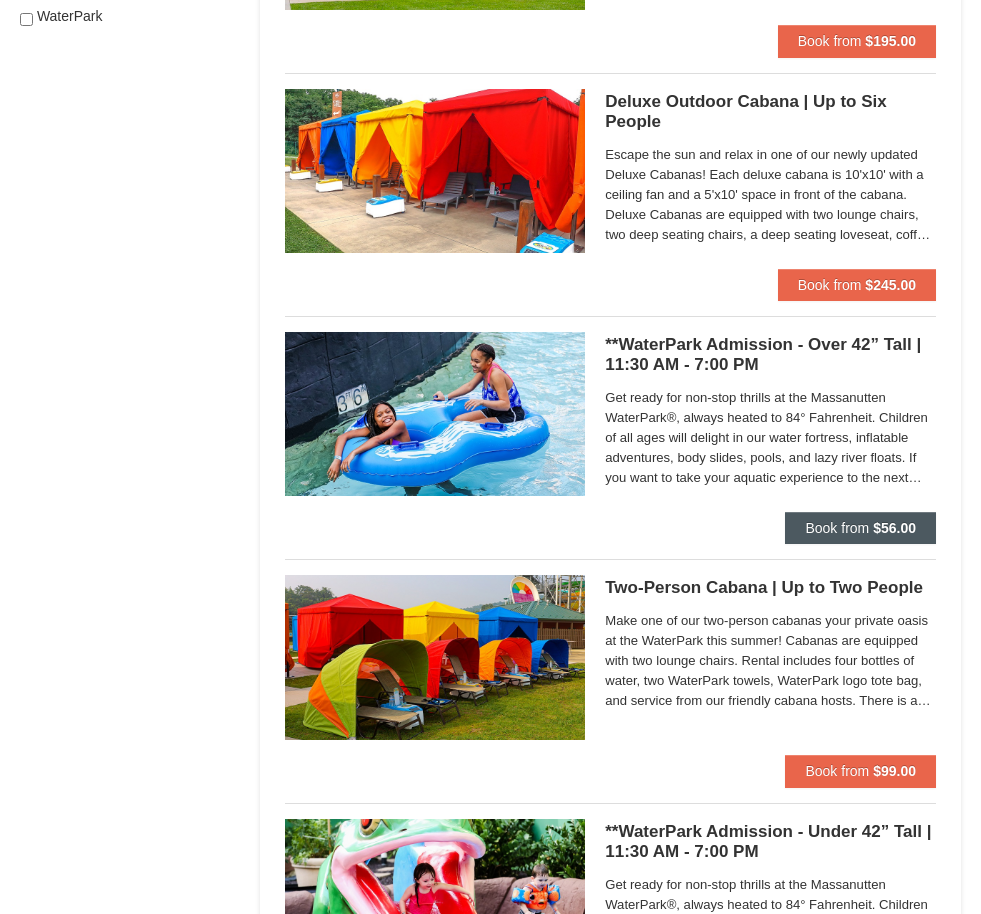 click on "Book from   $56.00" at bounding box center (860, 528) 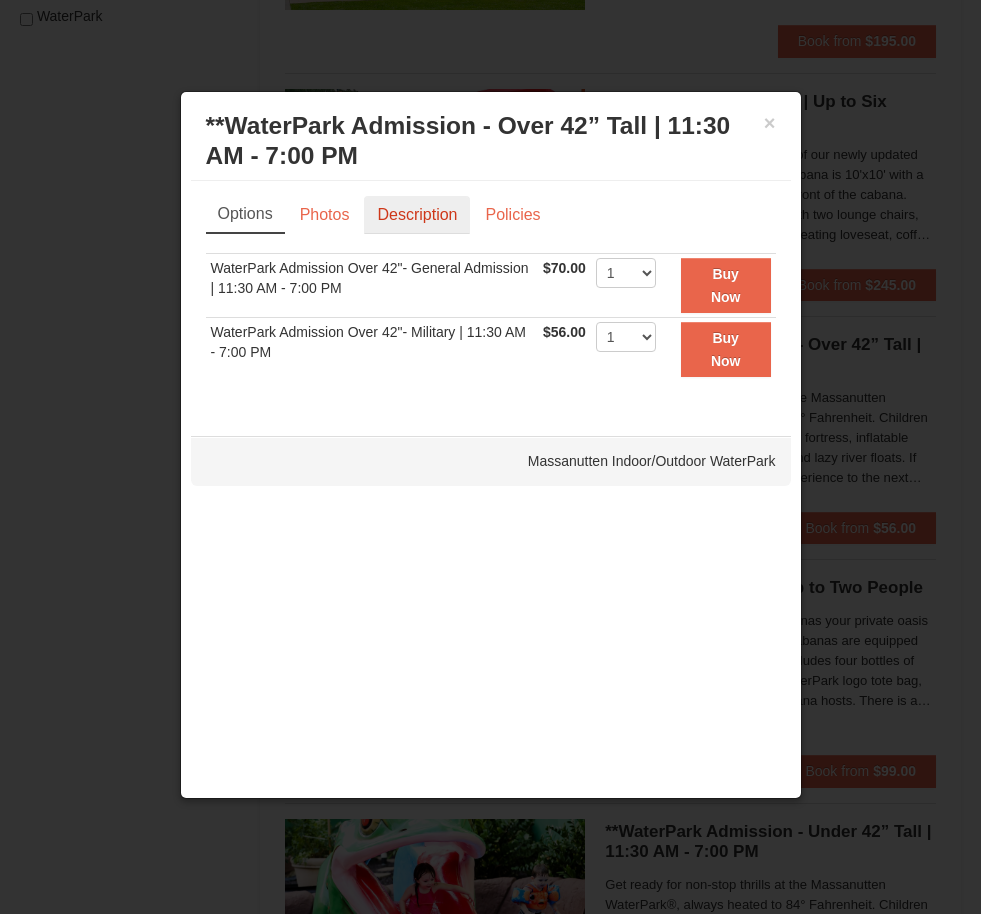 click on "Description" at bounding box center (417, 215) 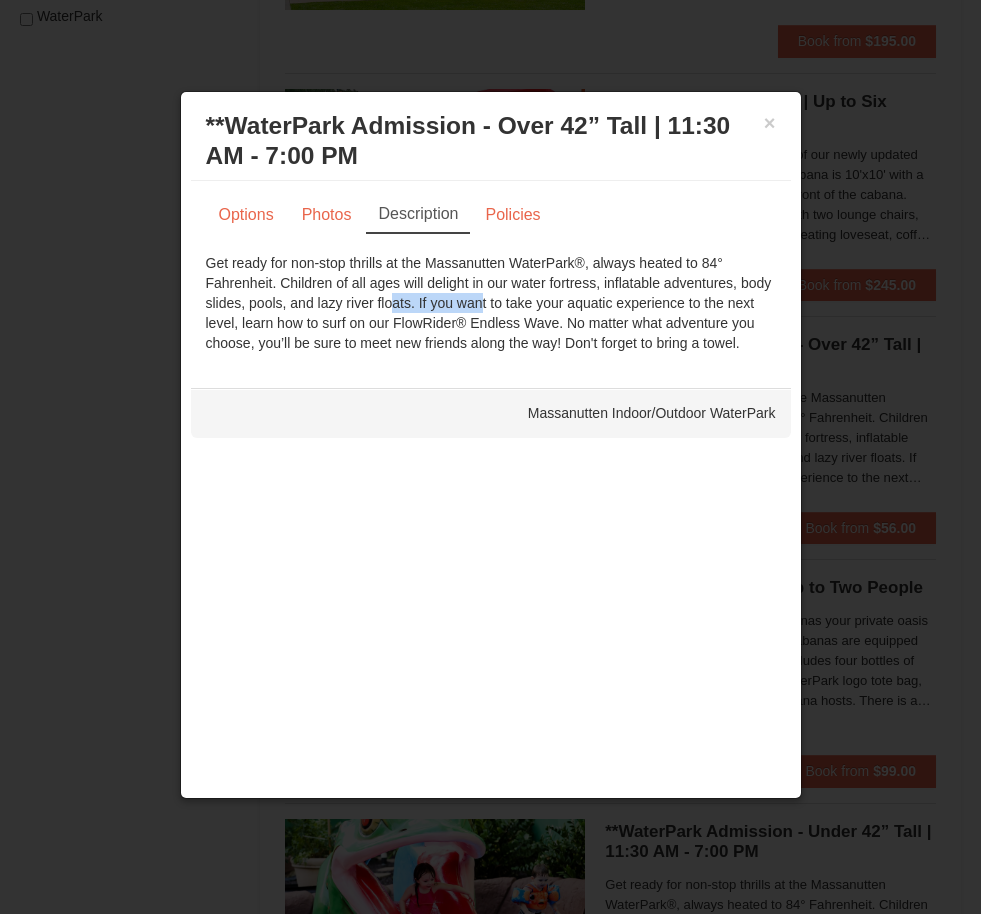 drag, startPoint x: 321, startPoint y: 316, endPoint x: 405, endPoint y: 311, distance: 84.14868 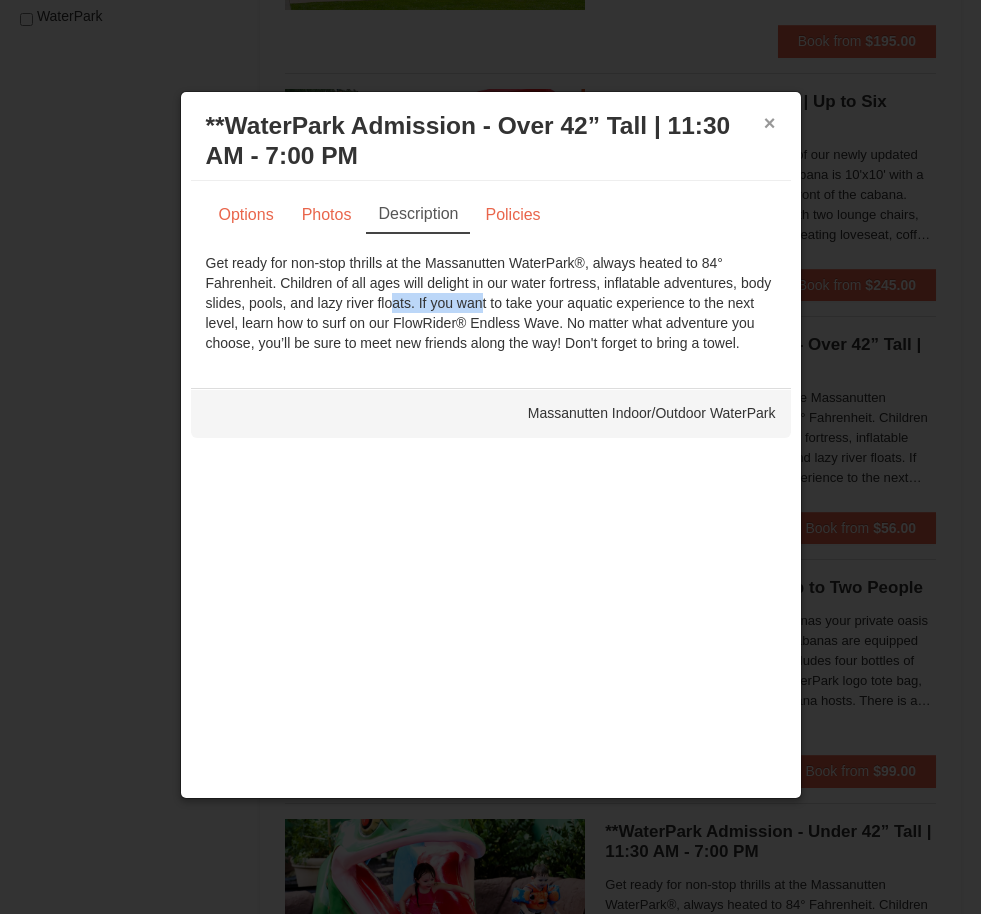 click on "×" at bounding box center [770, 123] 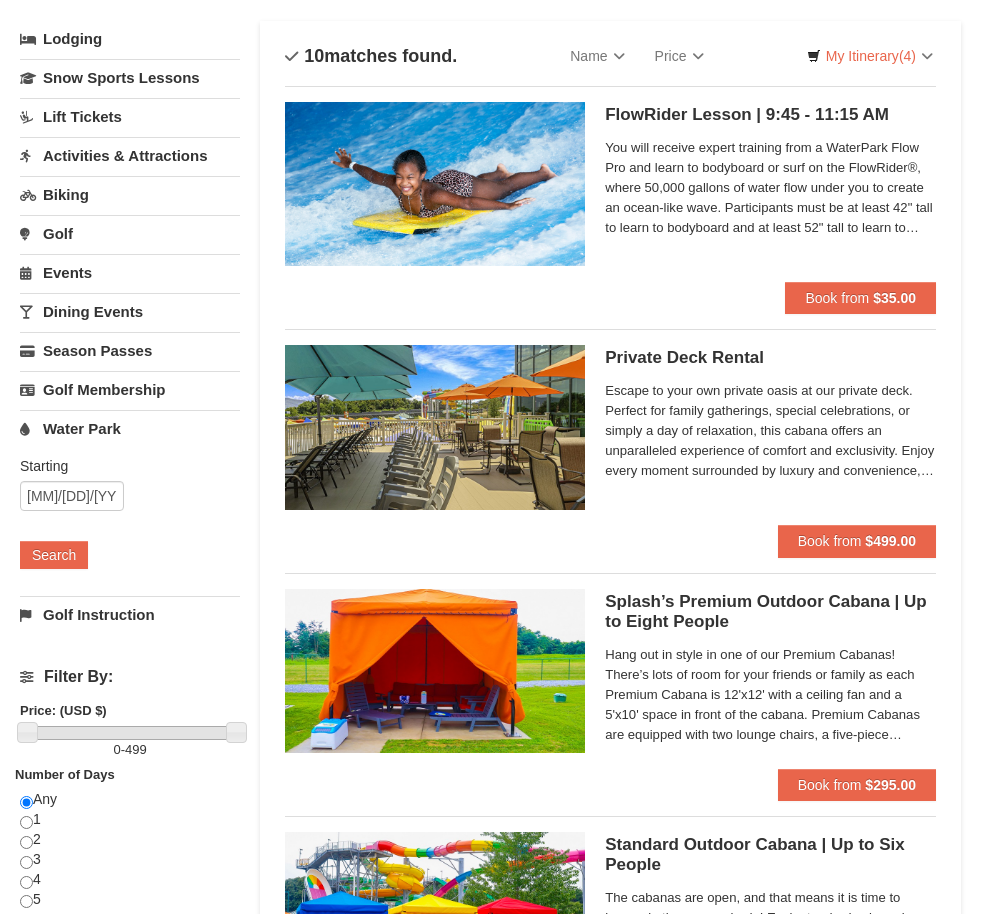 scroll, scrollTop: 112, scrollLeft: 0, axis: vertical 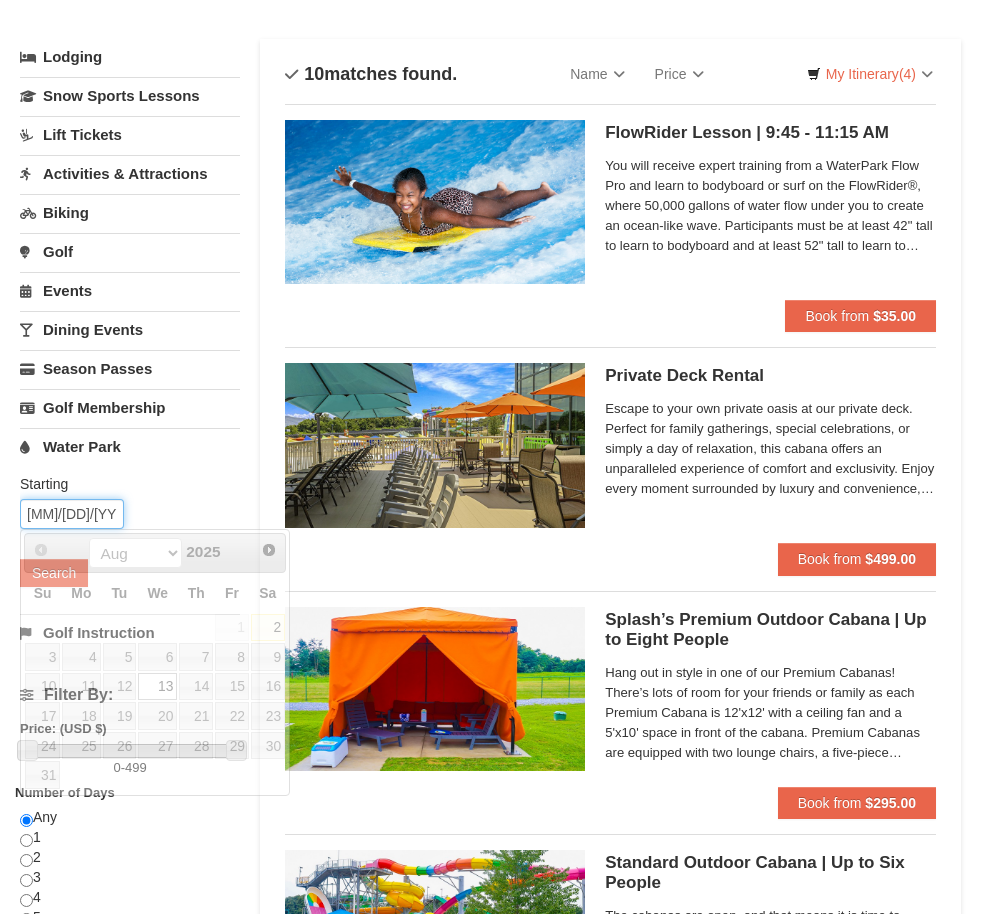 click on "[DATE]" at bounding box center [72, 514] 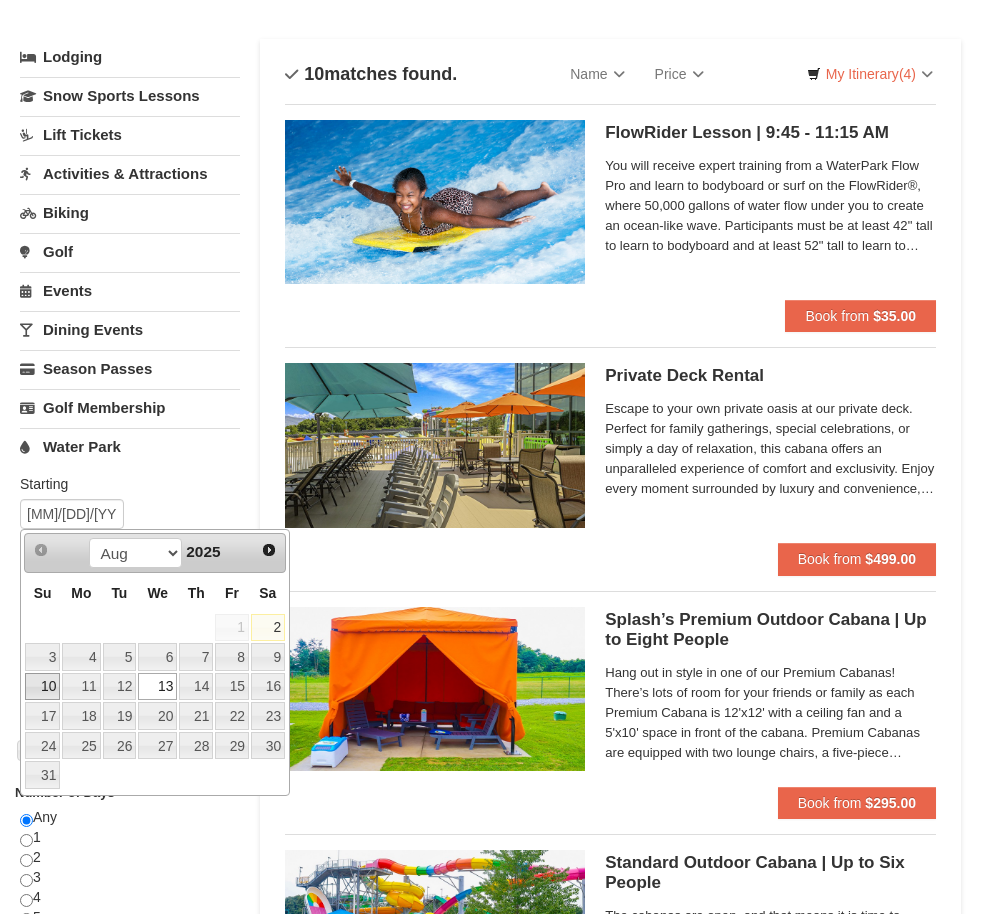 click on "10" at bounding box center (42, 687) 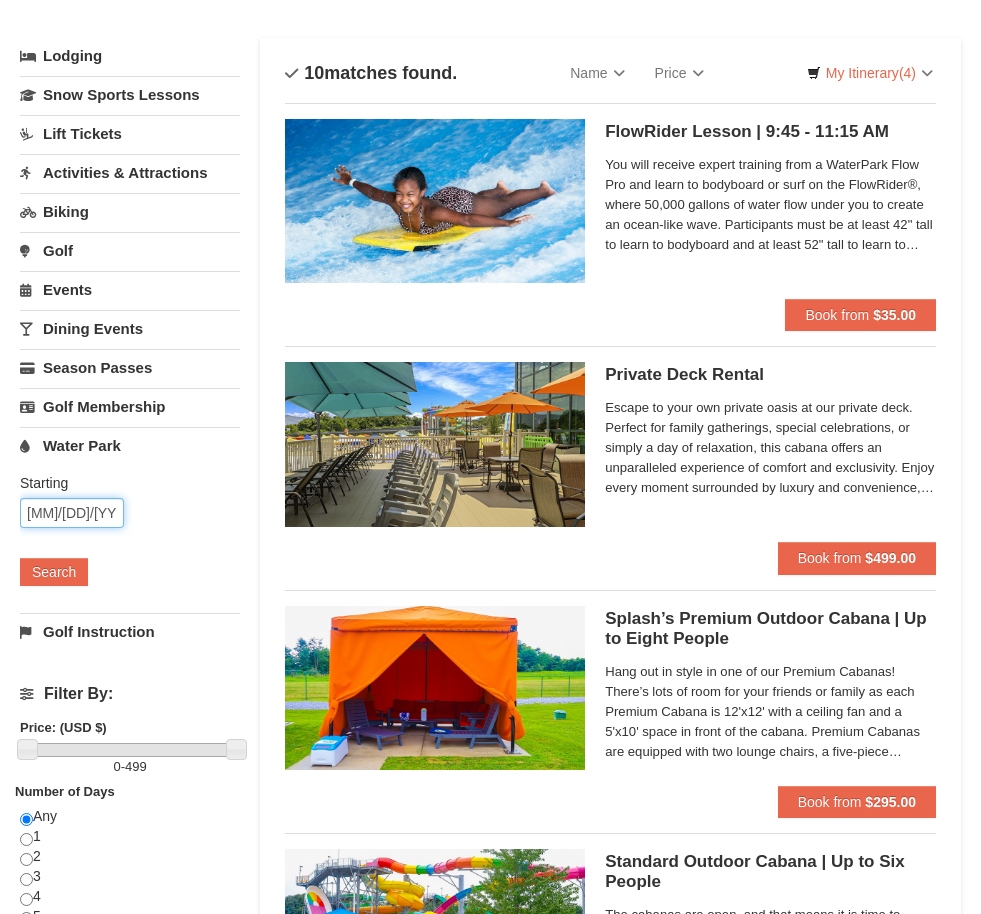 click on "08/10/2025" at bounding box center (72, 514) 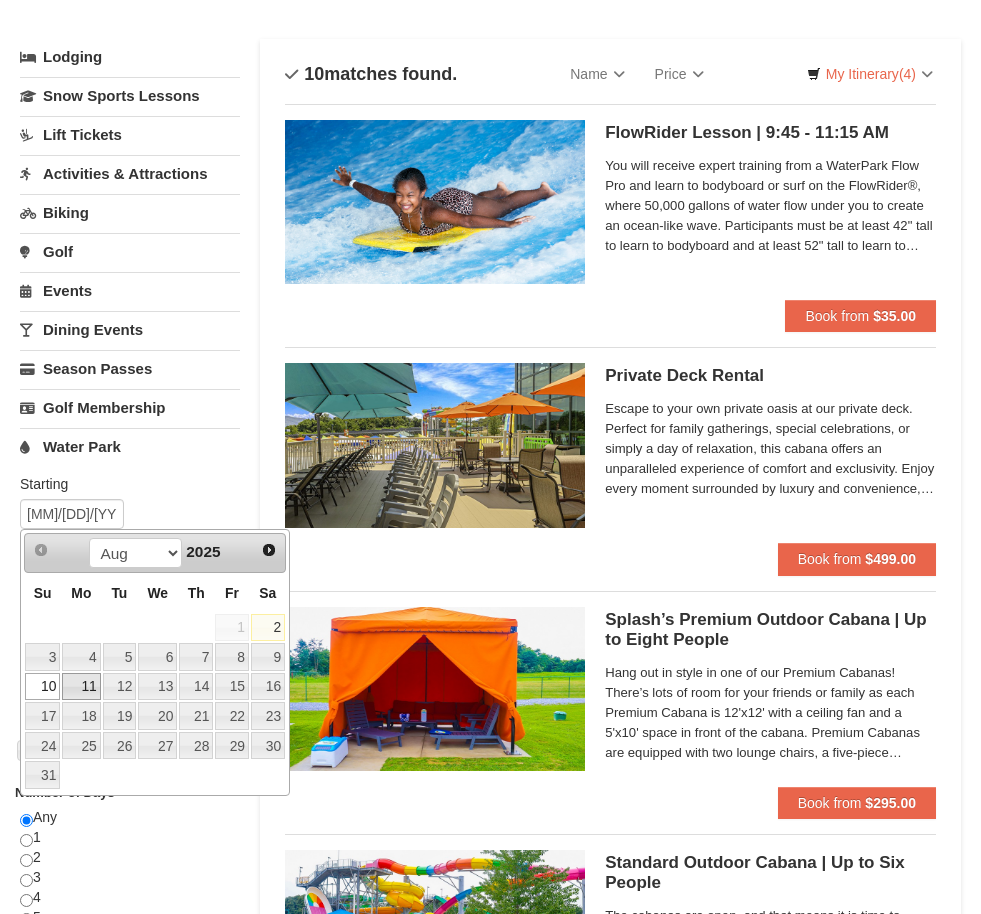 click on "11" at bounding box center [81, 687] 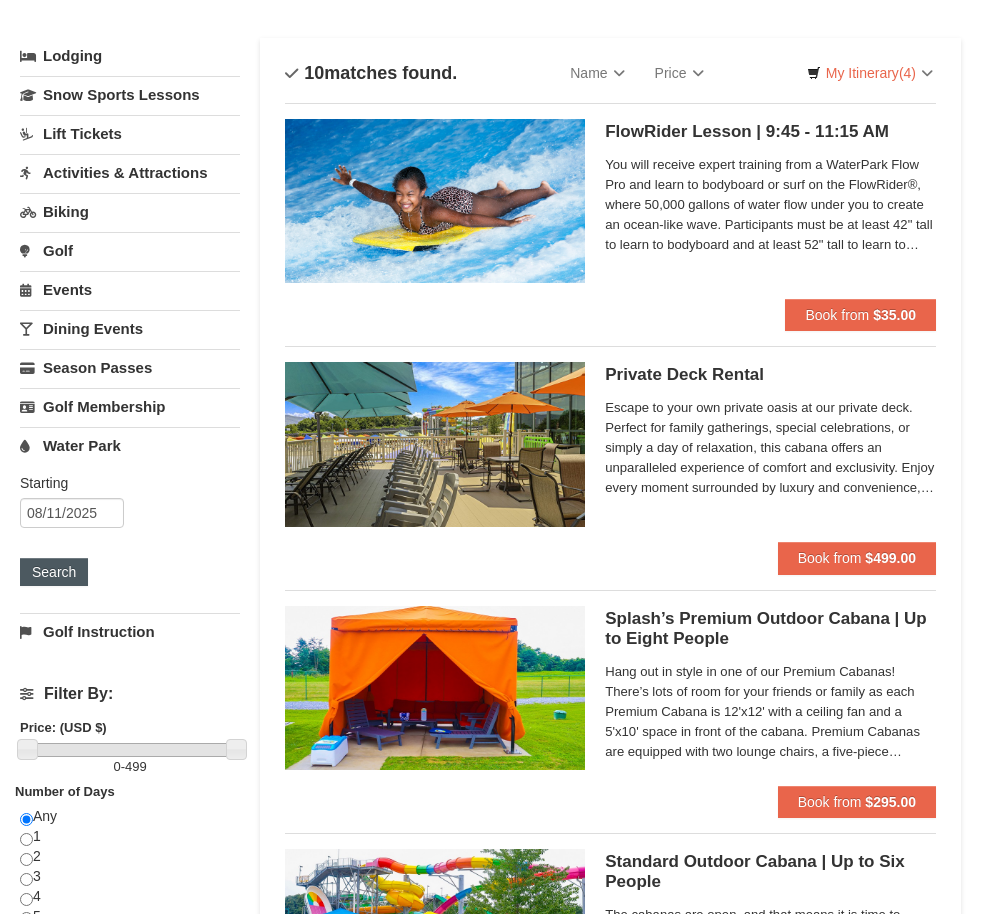 scroll, scrollTop: 113, scrollLeft: 0, axis: vertical 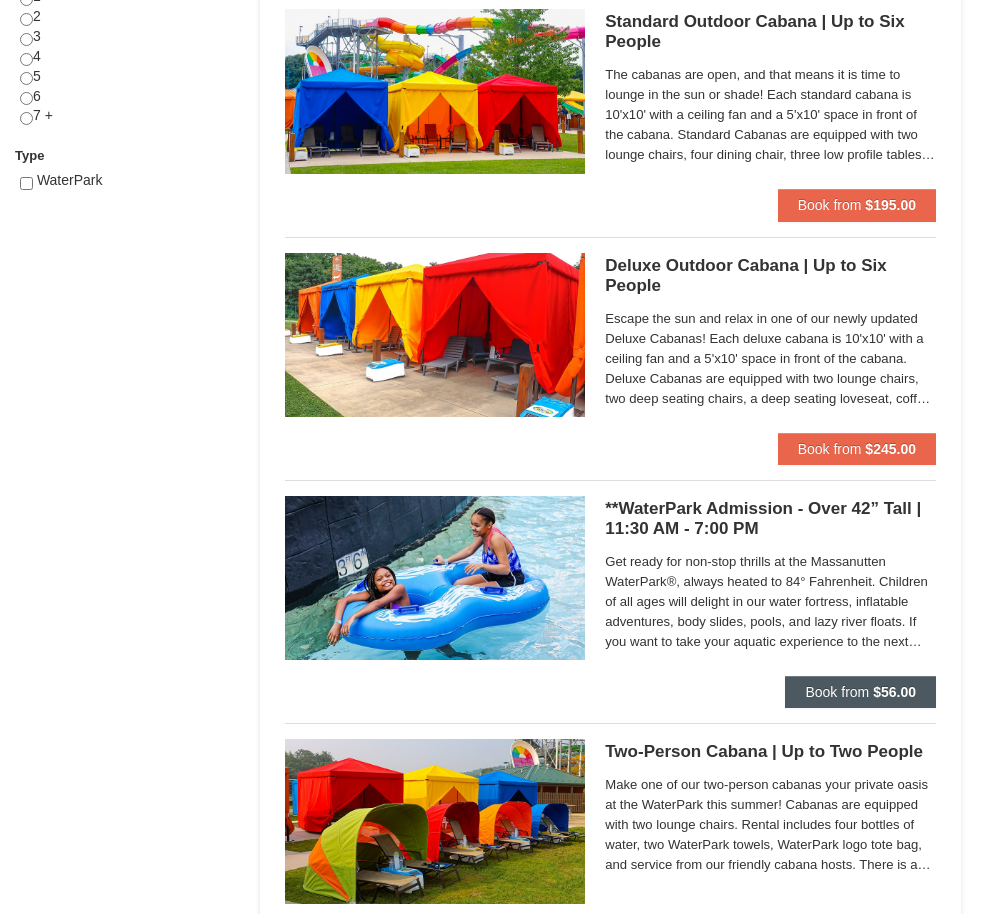 click on "Book from" at bounding box center (837, 692) 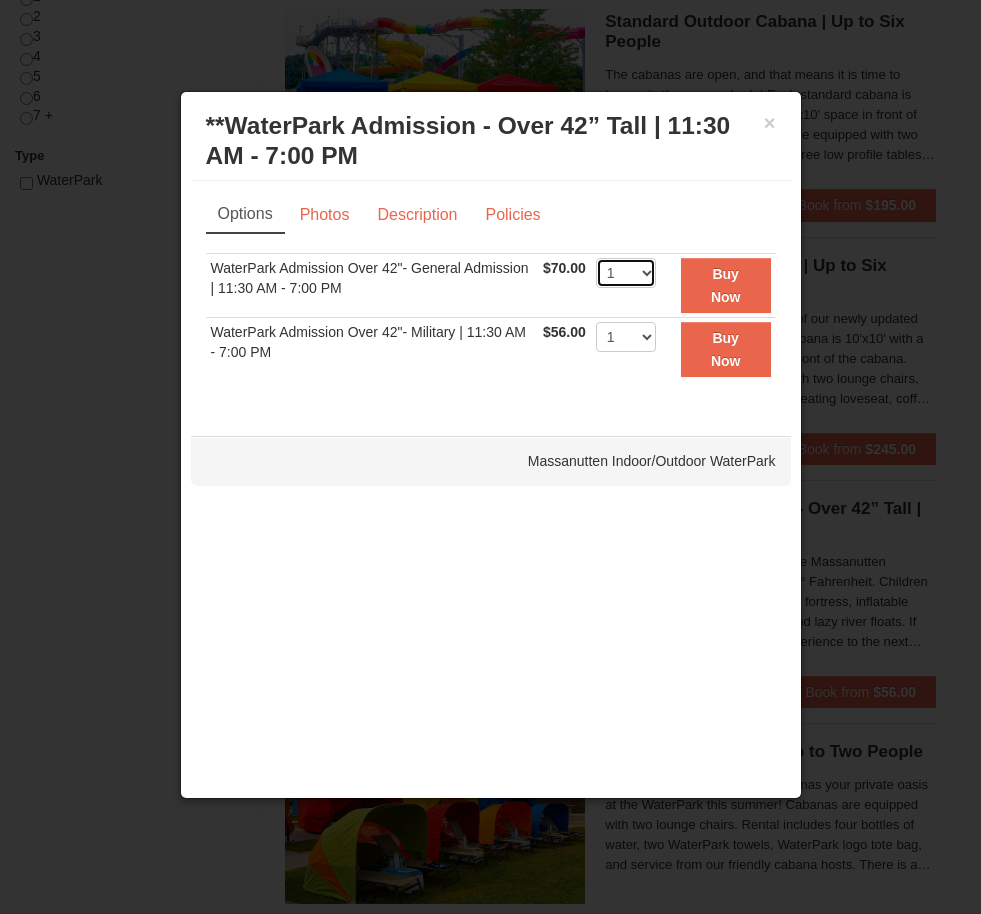 select on "2" 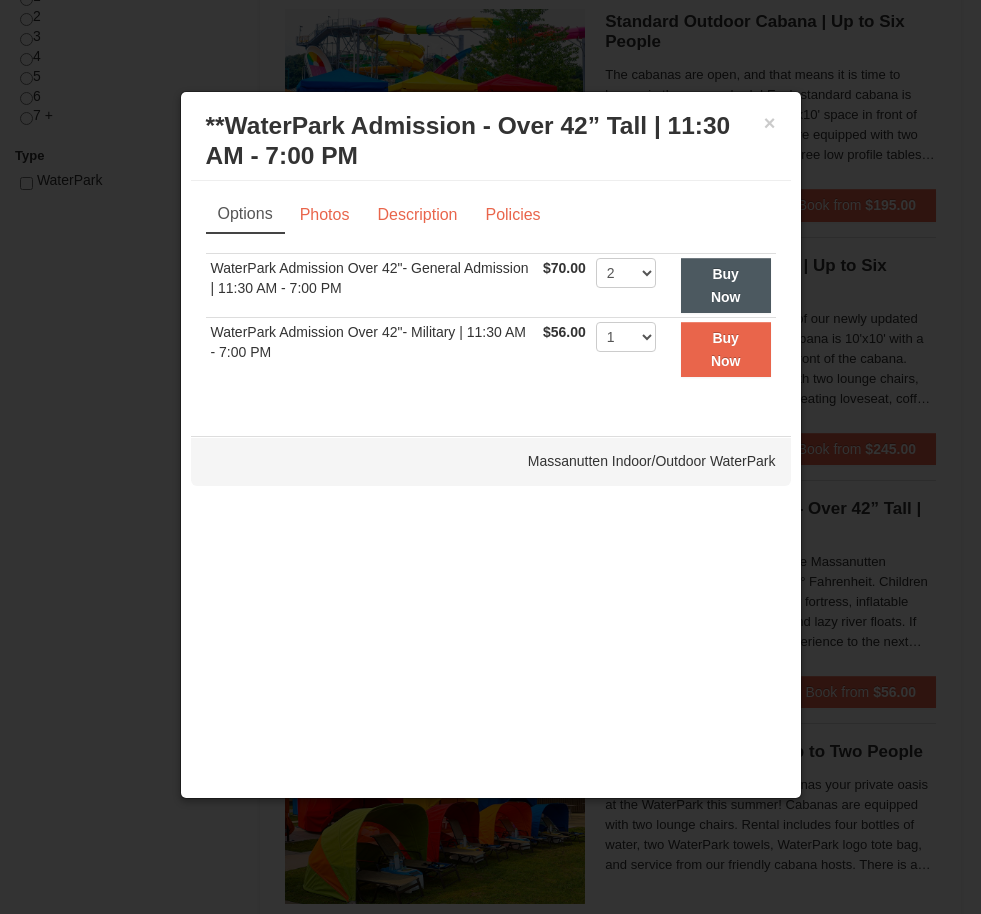 click on "Buy Now" at bounding box center (726, 285) 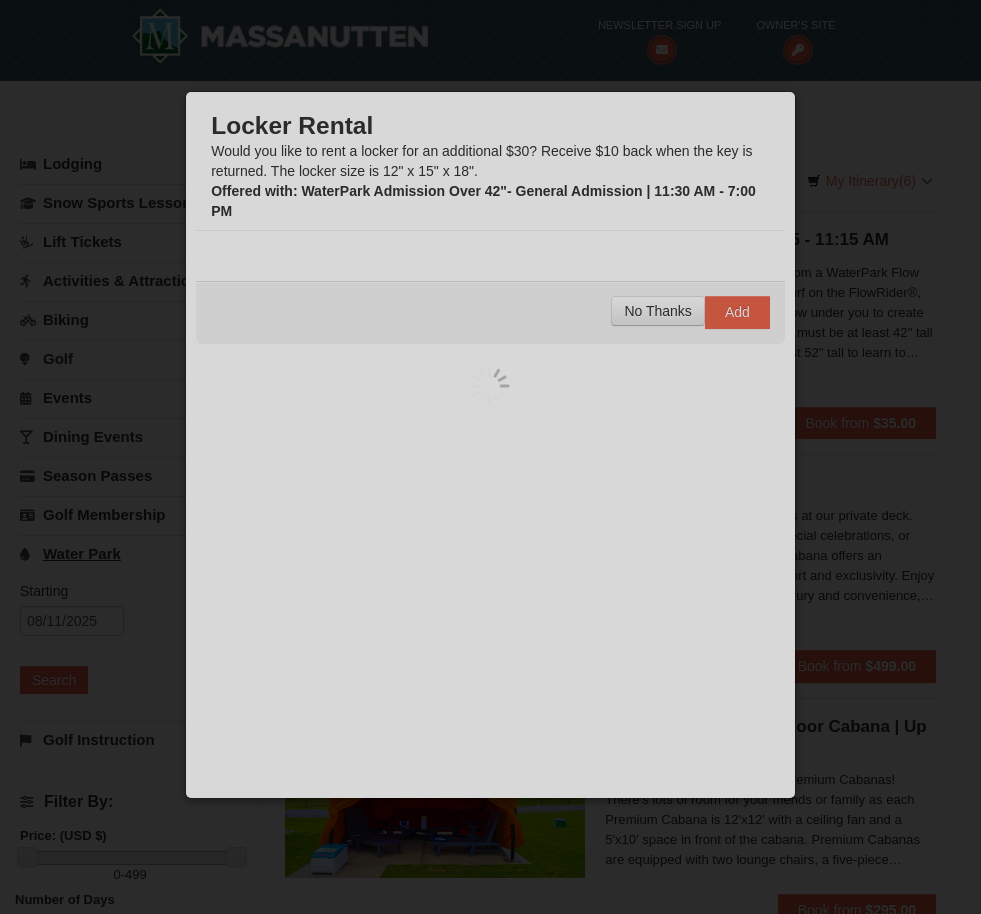 scroll, scrollTop: 6, scrollLeft: 0, axis: vertical 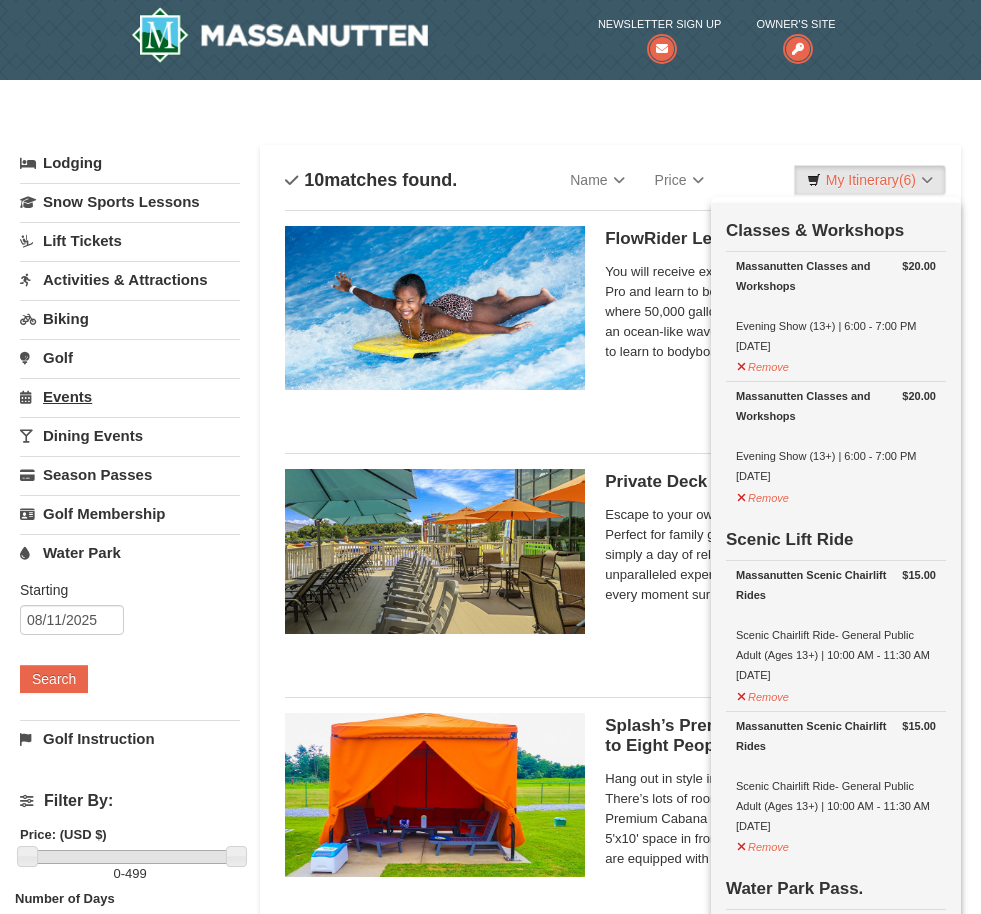 click on "Events" at bounding box center (130, 396) 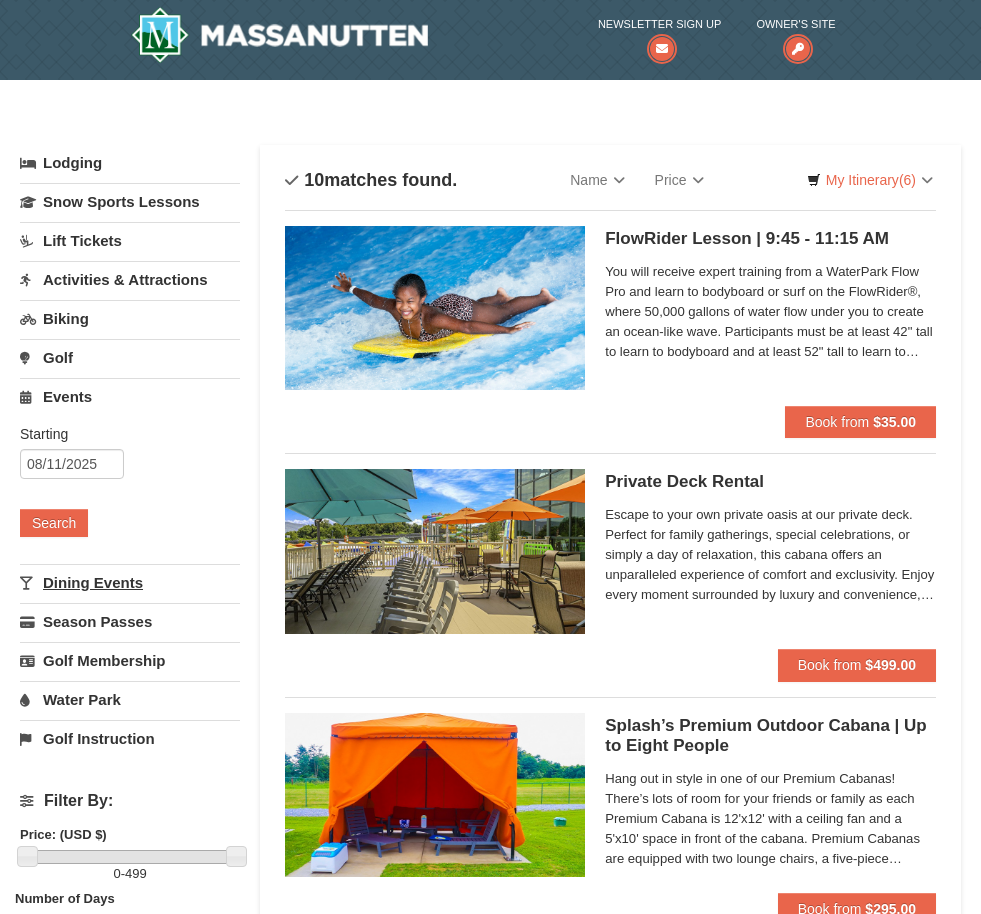 click on "Dining Events" at bounding box center [130, 582] 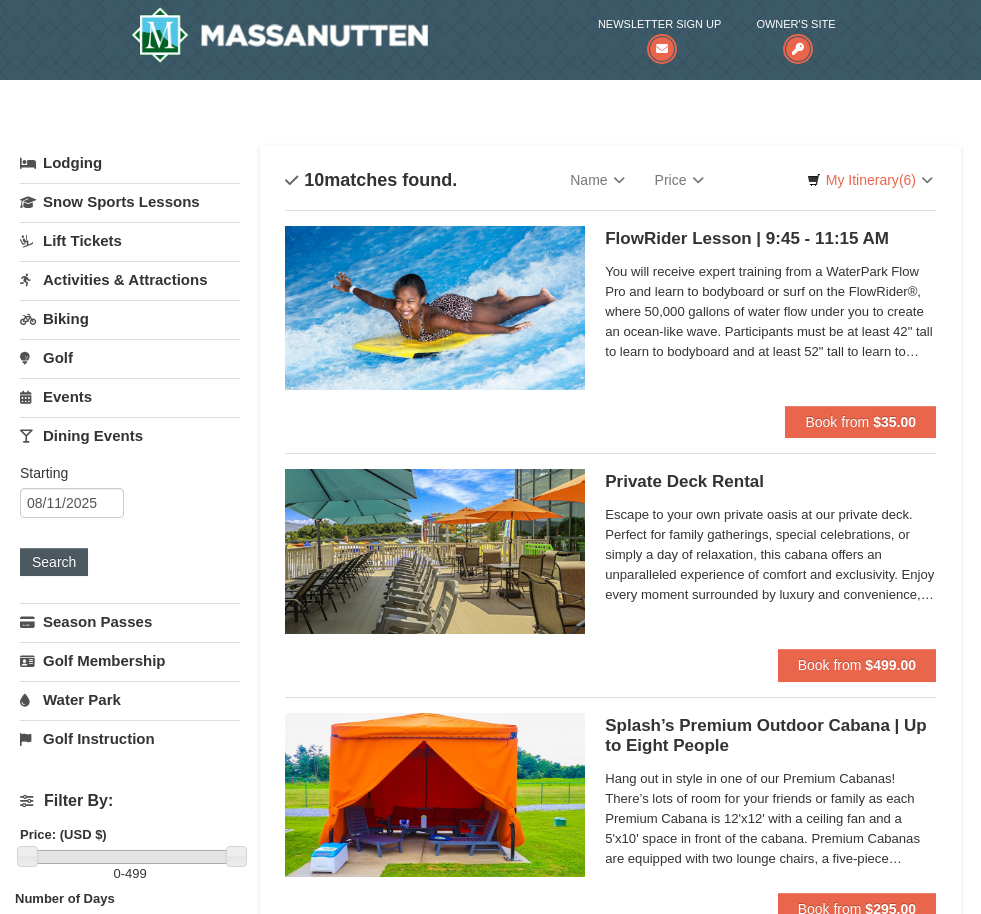 click on "Search" at bounding box center (54, 562) 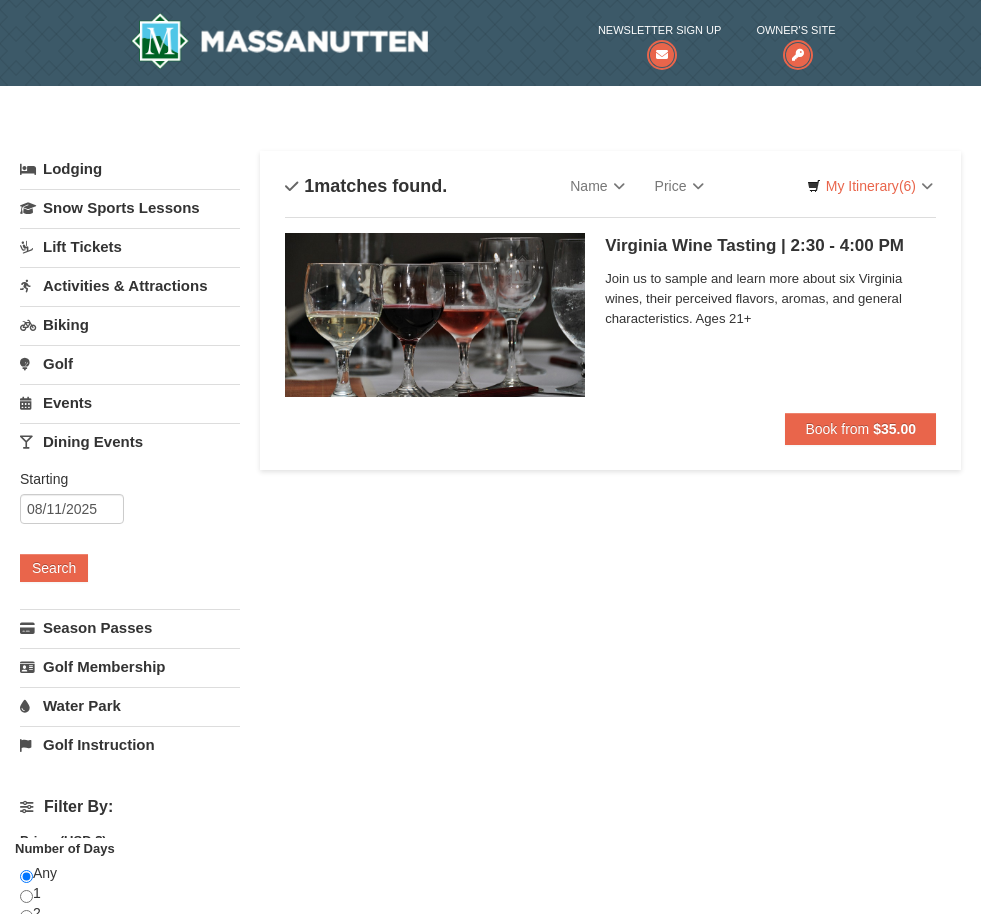 scroll, scrollTop: 0, scrollLeft: 0, axis: both 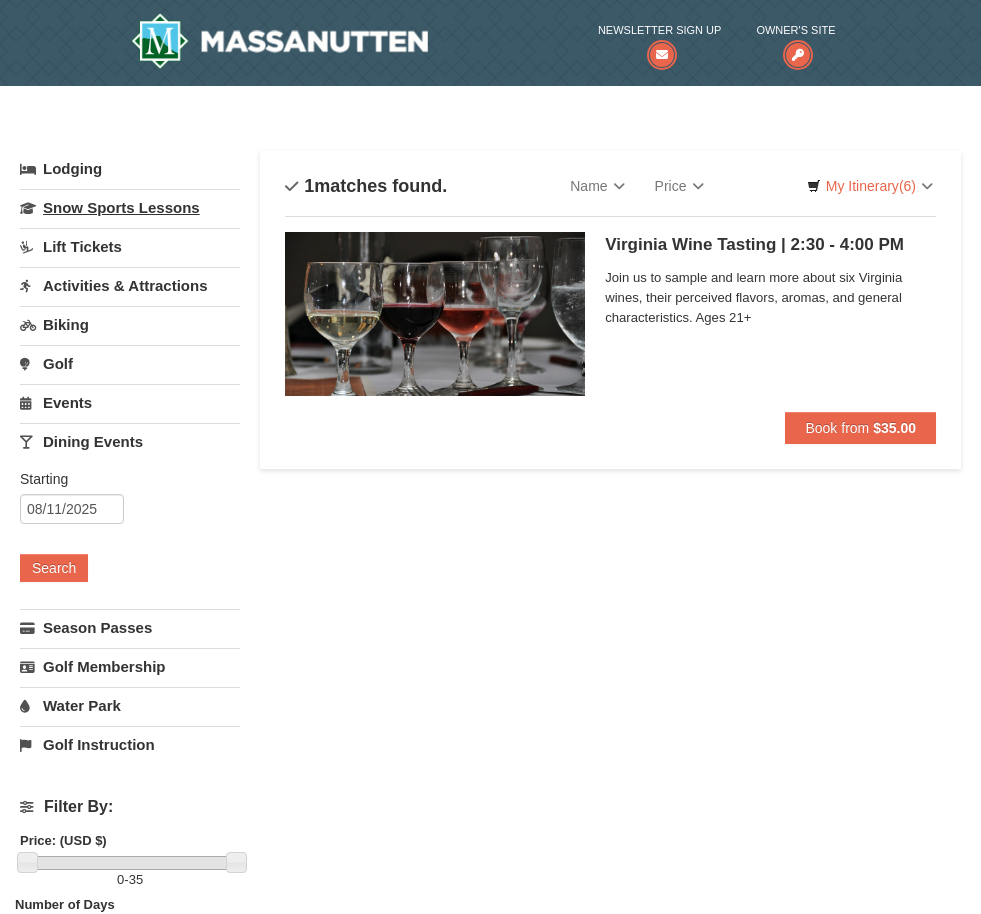 click on "Snow Sports Lessons" at bounding box center (130, 207) 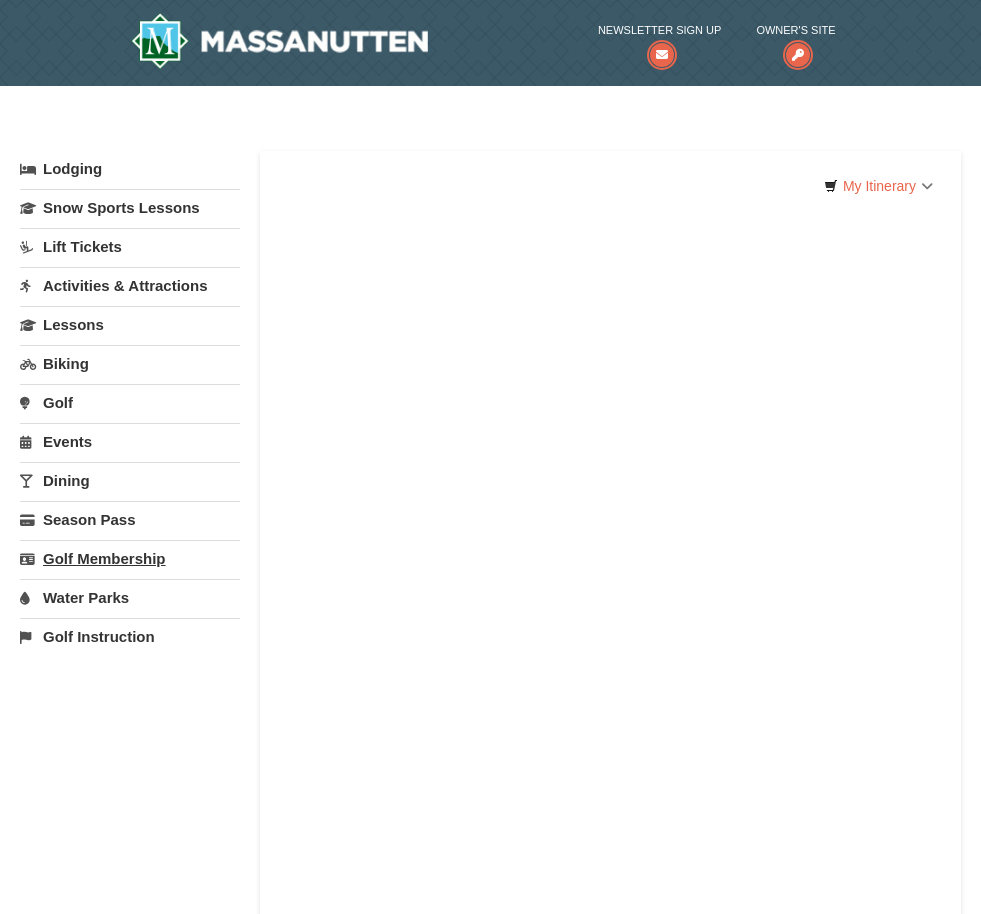 scroll, scrollTop: 0, scrollLeft: 0, axis: both 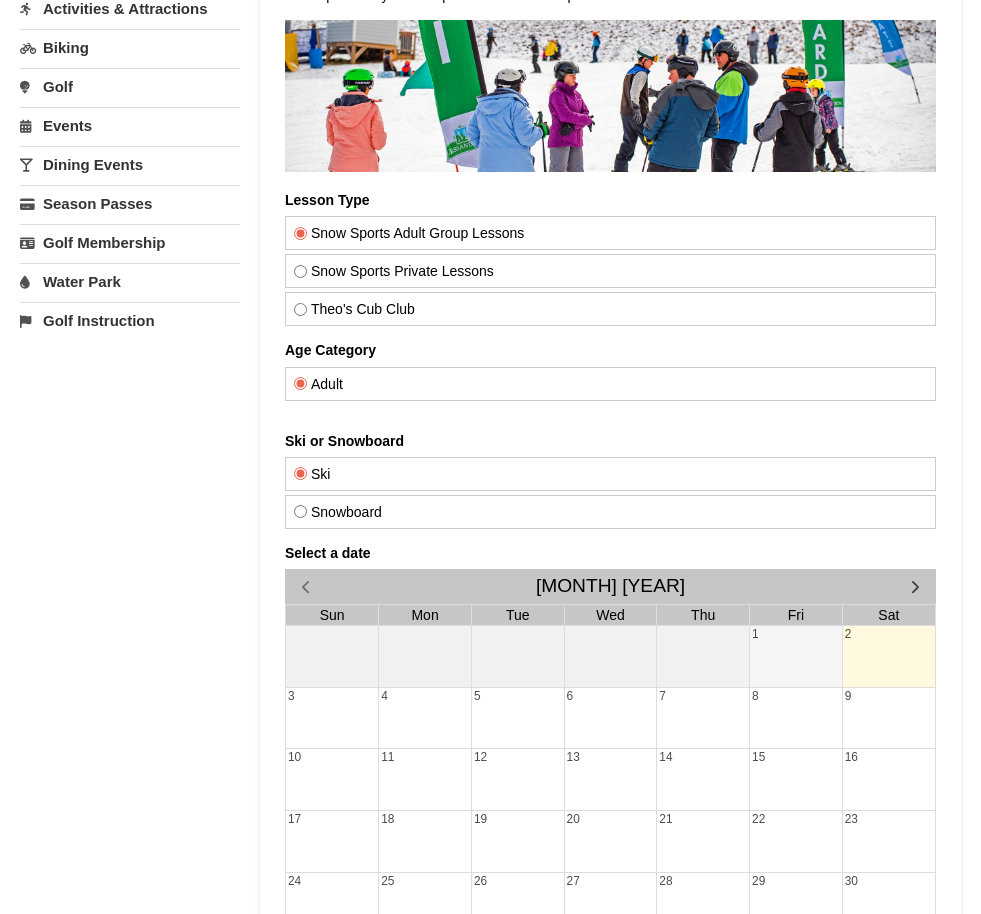 click on "[NUMBER] [NUMBER] [NUMBER] [NUMBER] [NUMBER] [NUMBER] [NUMBER] [NUMBER] [NUMBER] [NUMBER] [NUMBER] [NUMBER] [NUMBER] [NUMBER] [NUMBER] [NUMBER] [NUMBER] [NUMBER] [NUMBER] [NUMBER] [NUMBER] [NUMBER] [NUMBER] [NUMBER] [NUMBER] [NUMBER] [NUMBER] [NUMBER] [NUMBER] [NUMBER] [NUMBER] [NUMBER] [NUMBER] [NUMBER] [NUMBER] [NUMBER] [NUMBER] [NUMBER] [NUMBER] [NUMBER]" at bounding box center [610, 811] 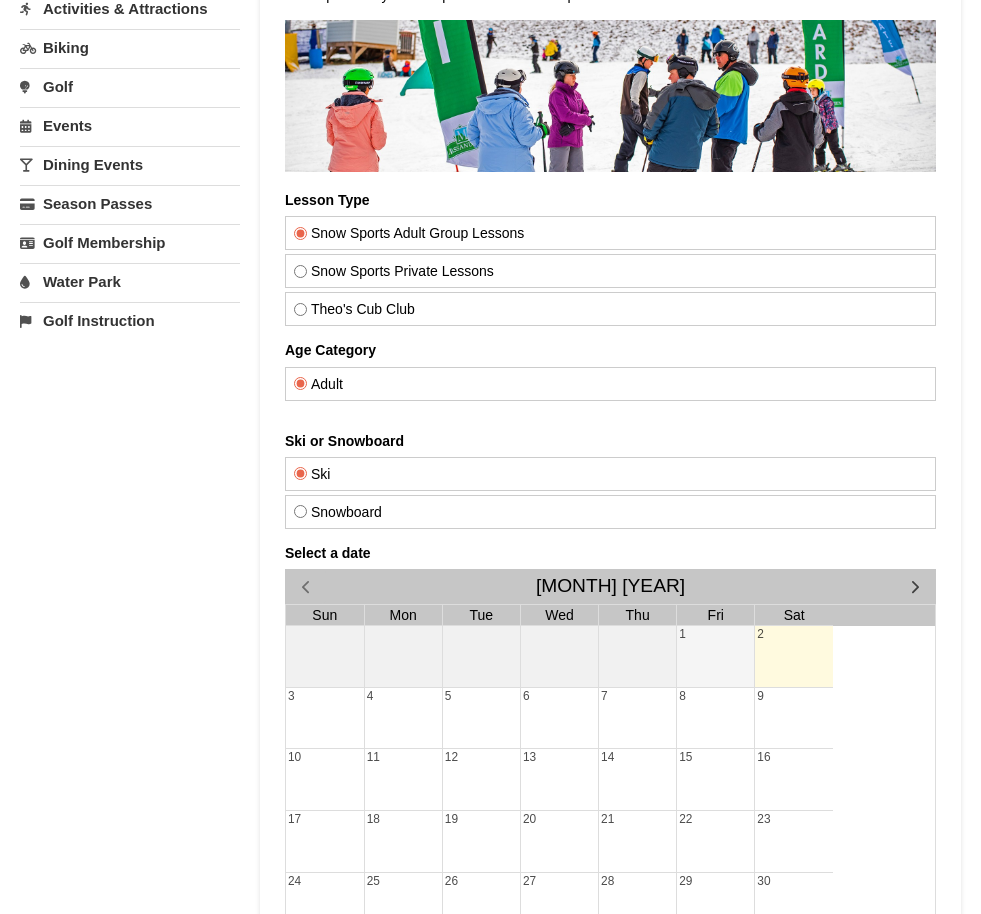 scroll, scrollTop: 277, scrollLeft: 0, axis: vertical 